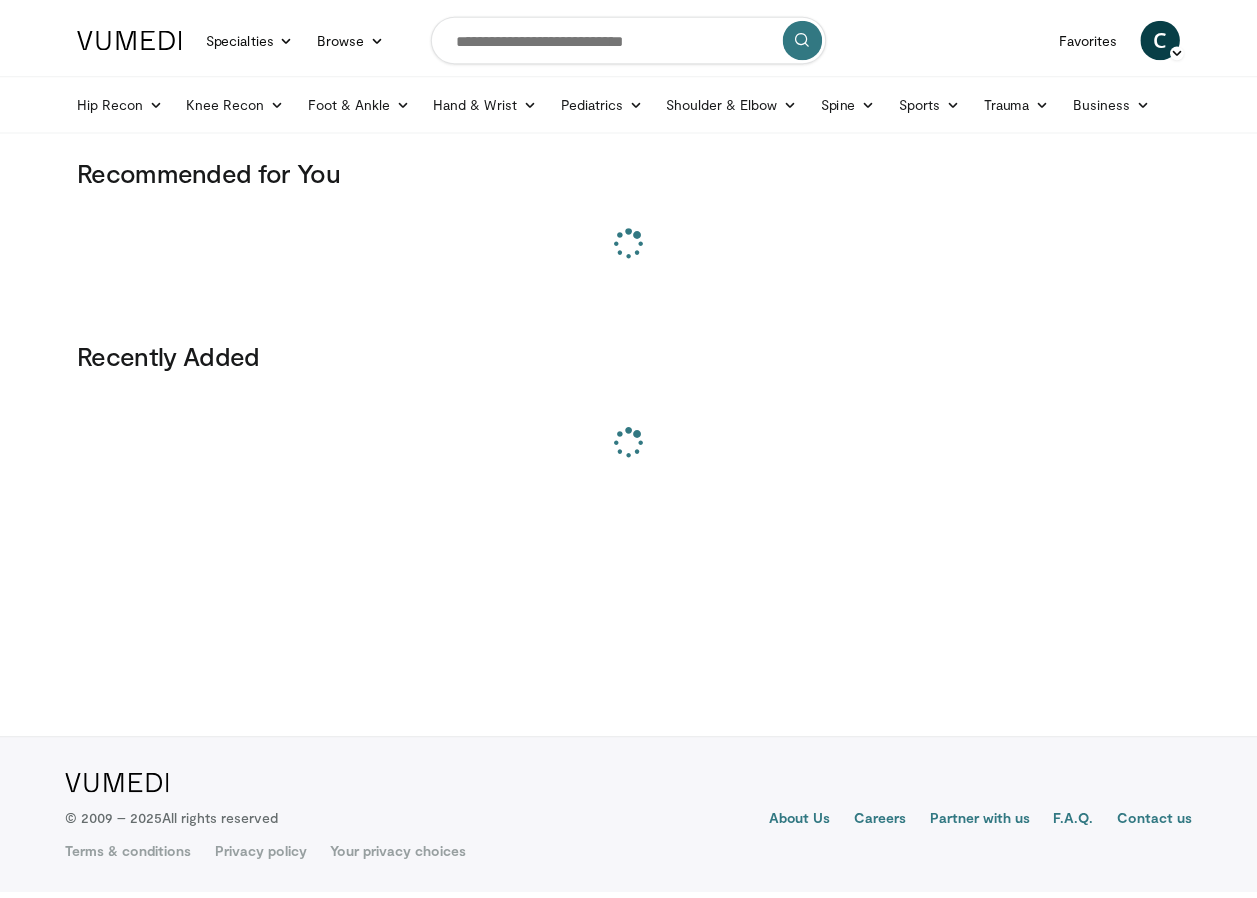 scroll, scrollTop: 0, scrollLeft: 0, axis: both 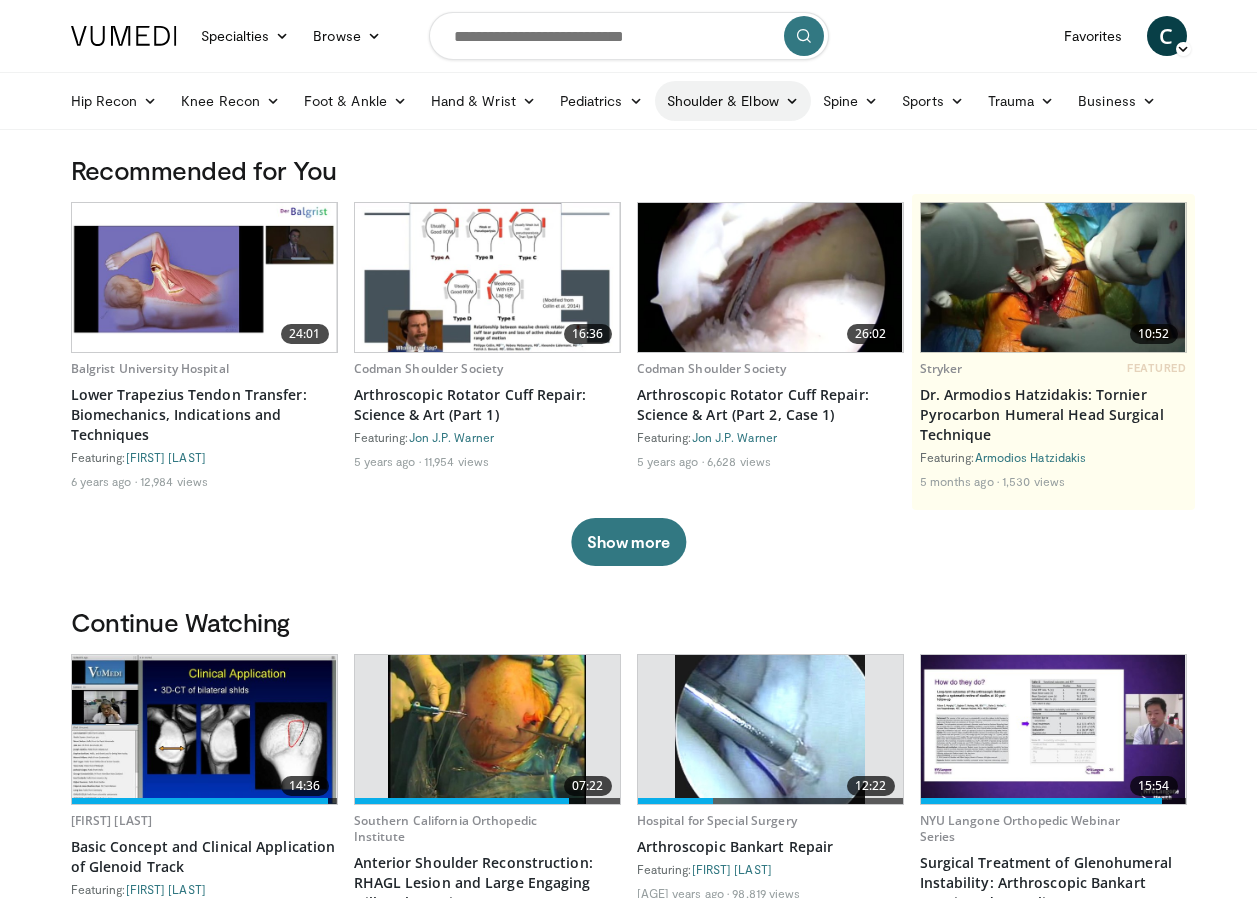 click on "Shoulder & Elbow" at bounding box center (733, 101) 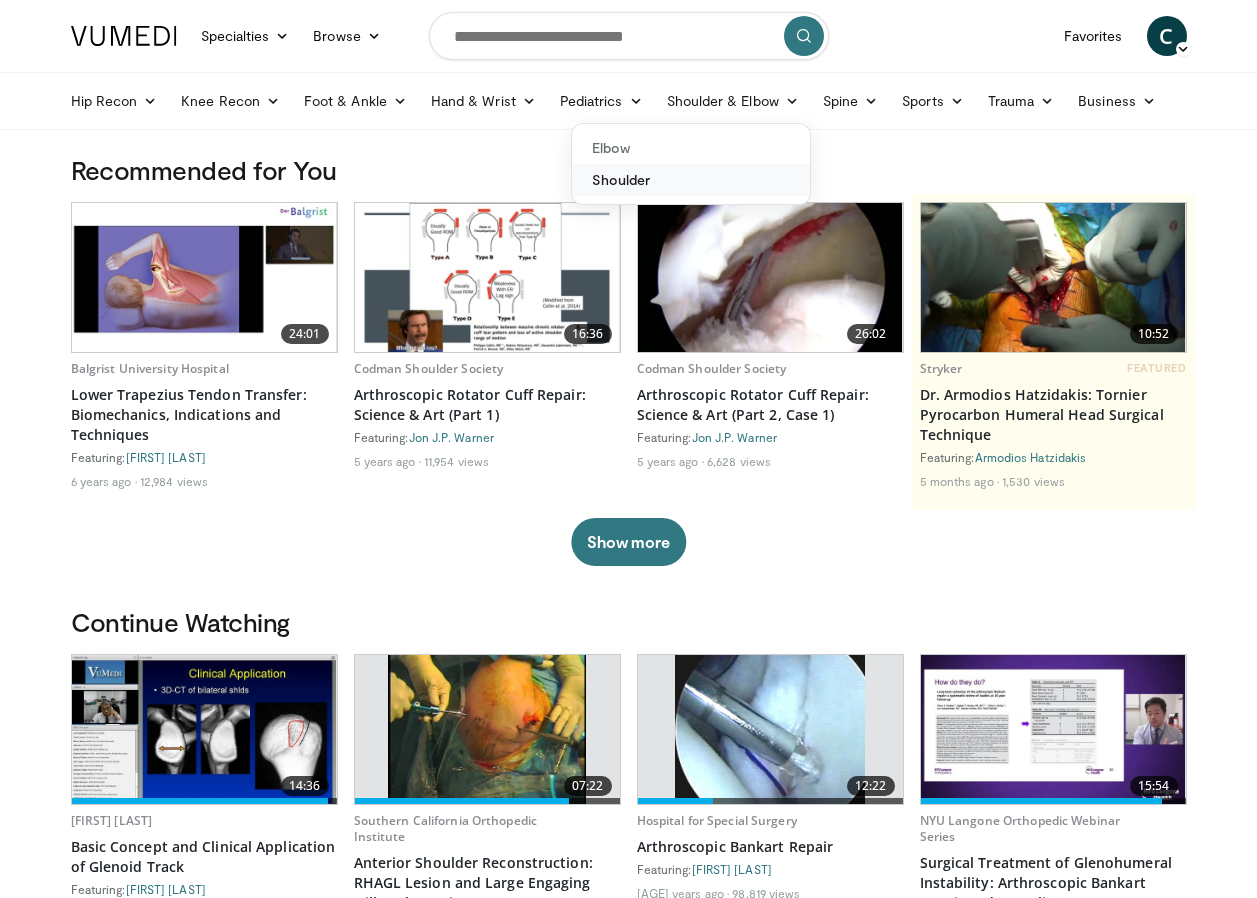 click on "Shoulder" at bounding box center [691, 180] 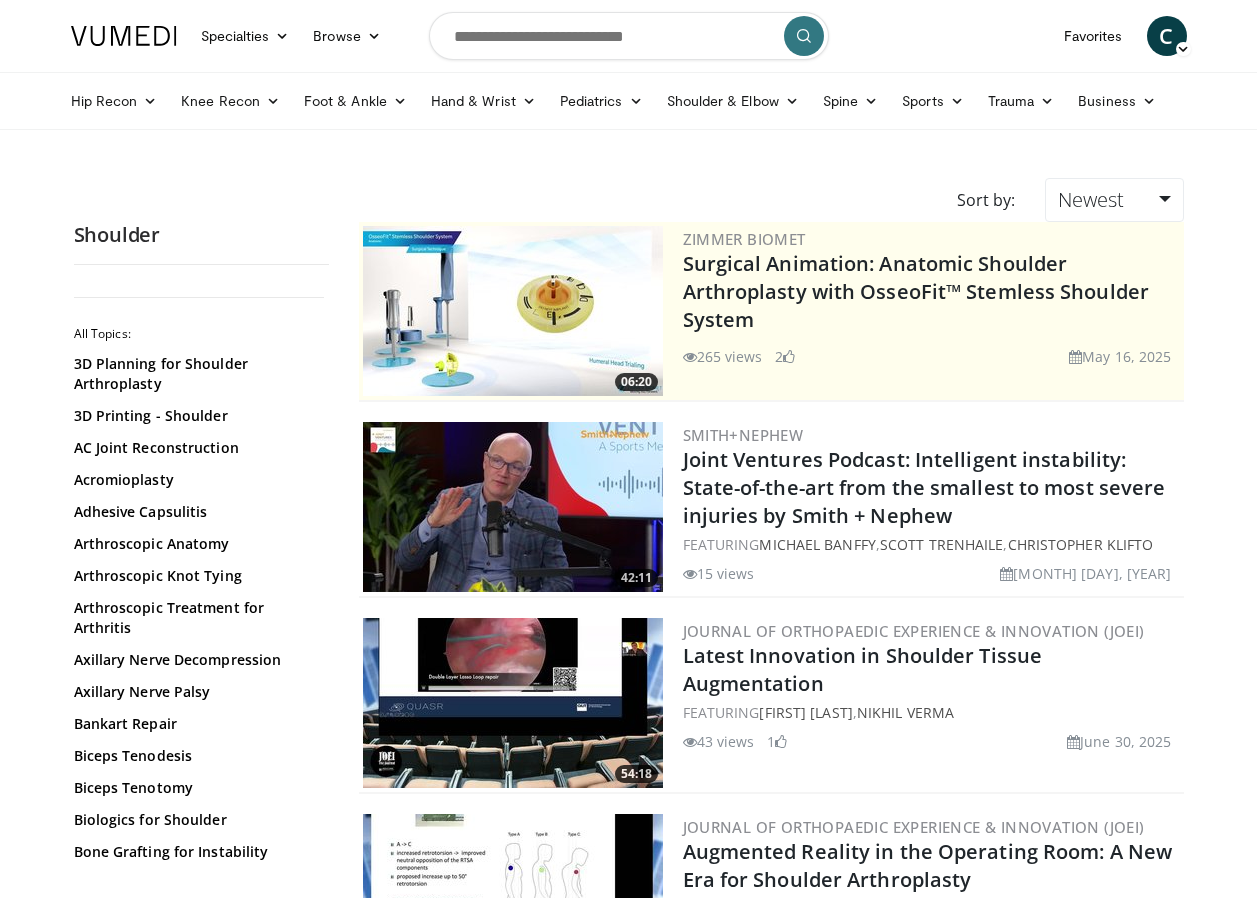 scroll, scrollTop: 0, scrollLeft: 0, axis: both 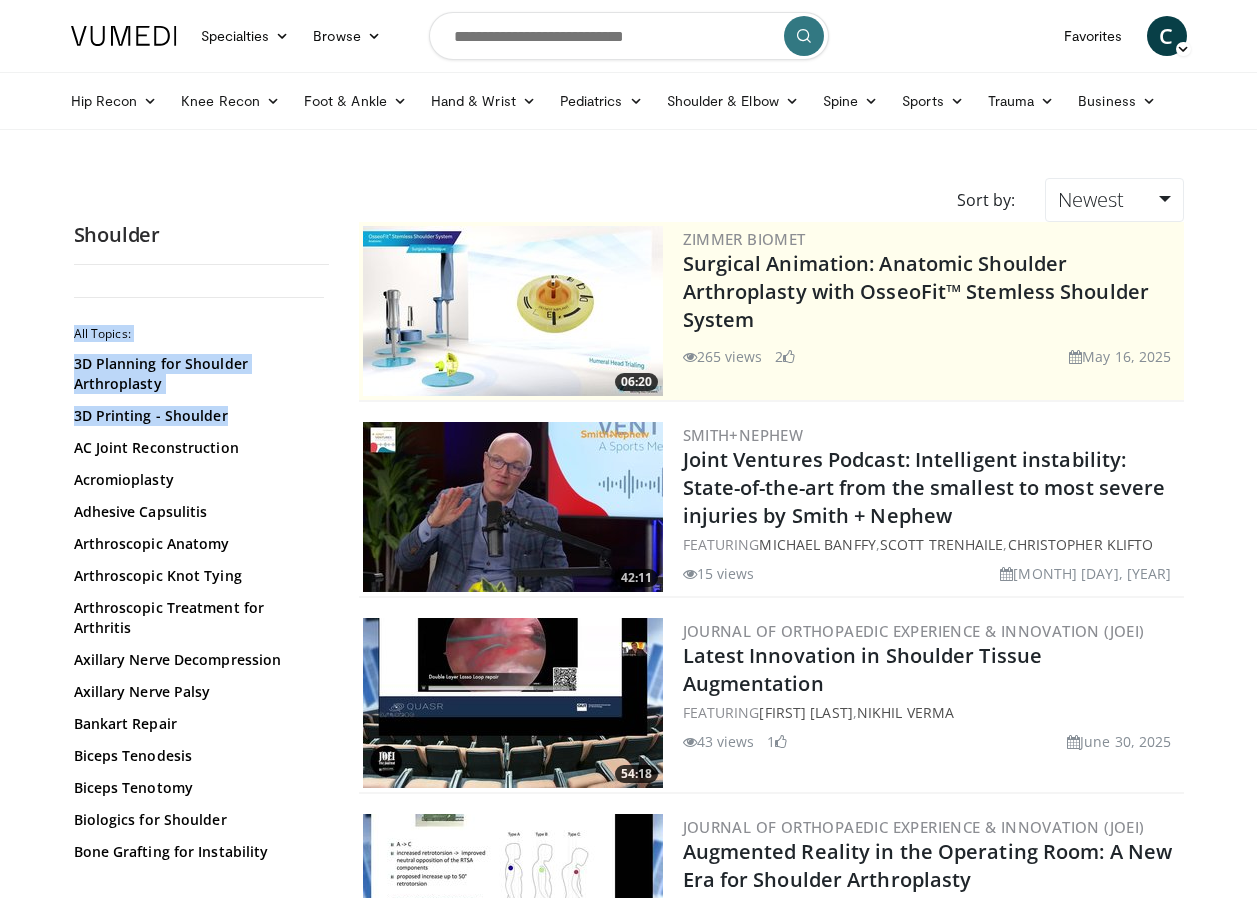 drag, startPoint x: 323, startPoint y: 308, endPoint x: 324, endPoint y: 404, distance: 96.00521 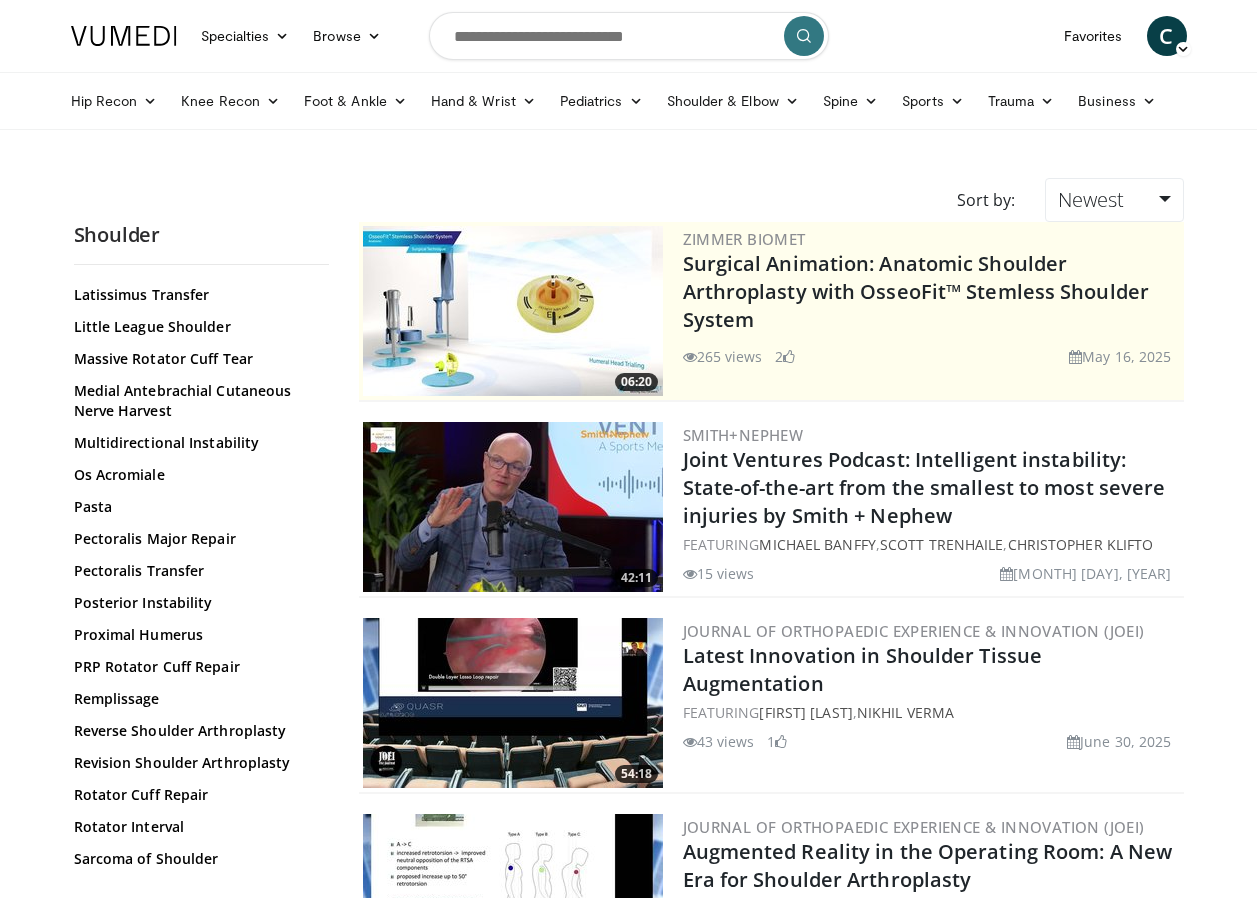 scroll, scrollTop: 1319, scrollLeft: 0, axis: vertical 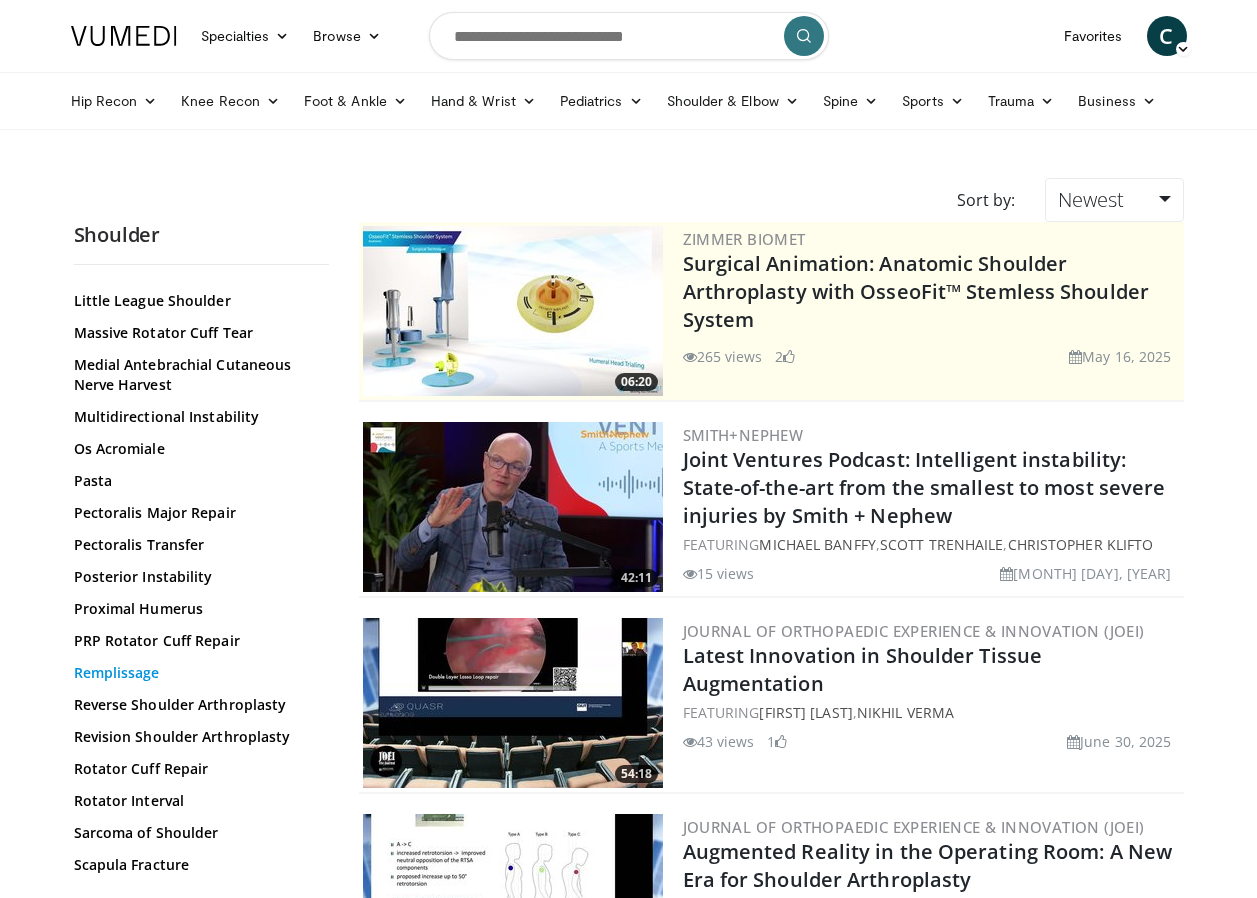 click on "Remplissage" at bounding box center [196, 673] 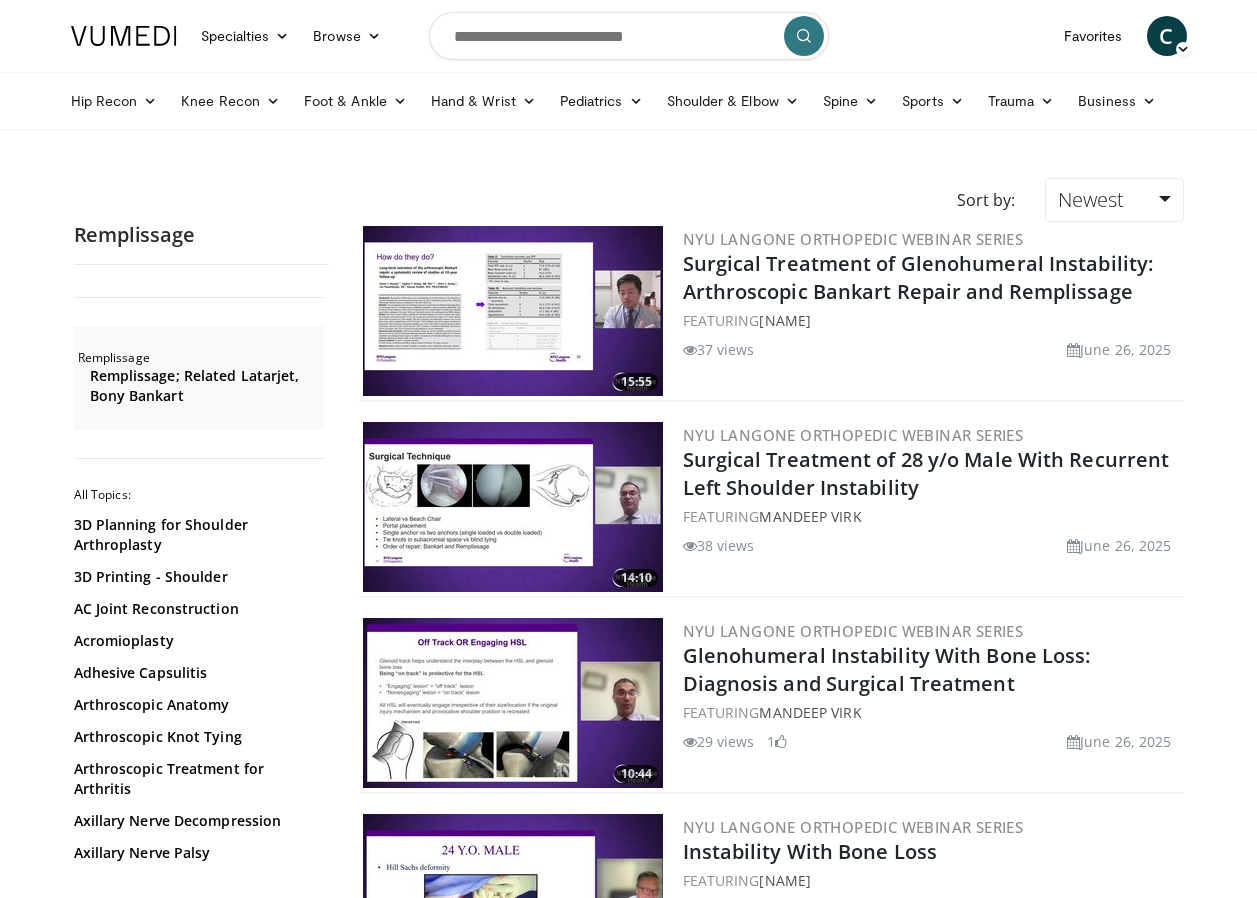 scroll, scrollTop: 0, scrollLeft: 0, axis: both 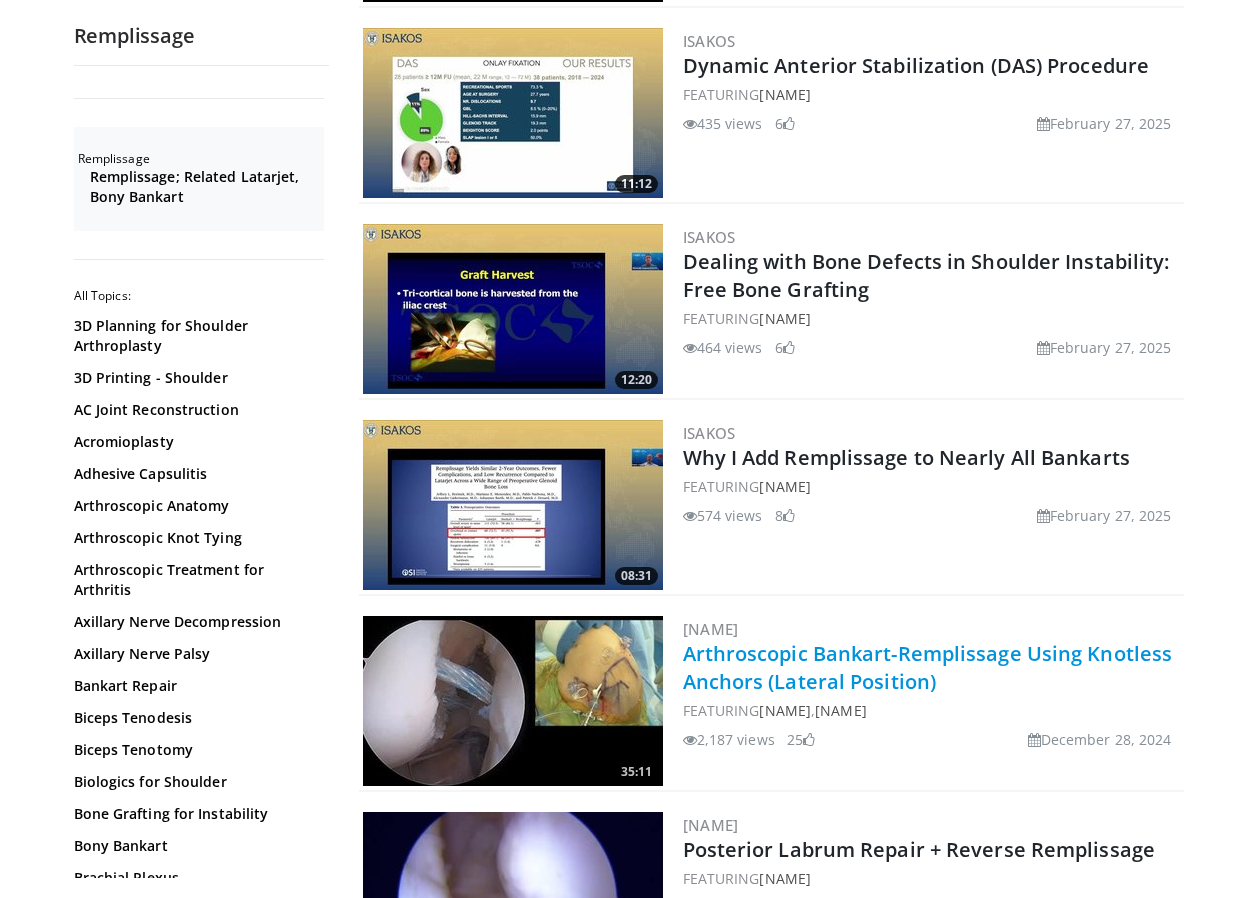 click on "Arthroscopic Bankart-Remplissage Using Knotless Anchors (Lateral Position)" at bounding box center (928, 667) 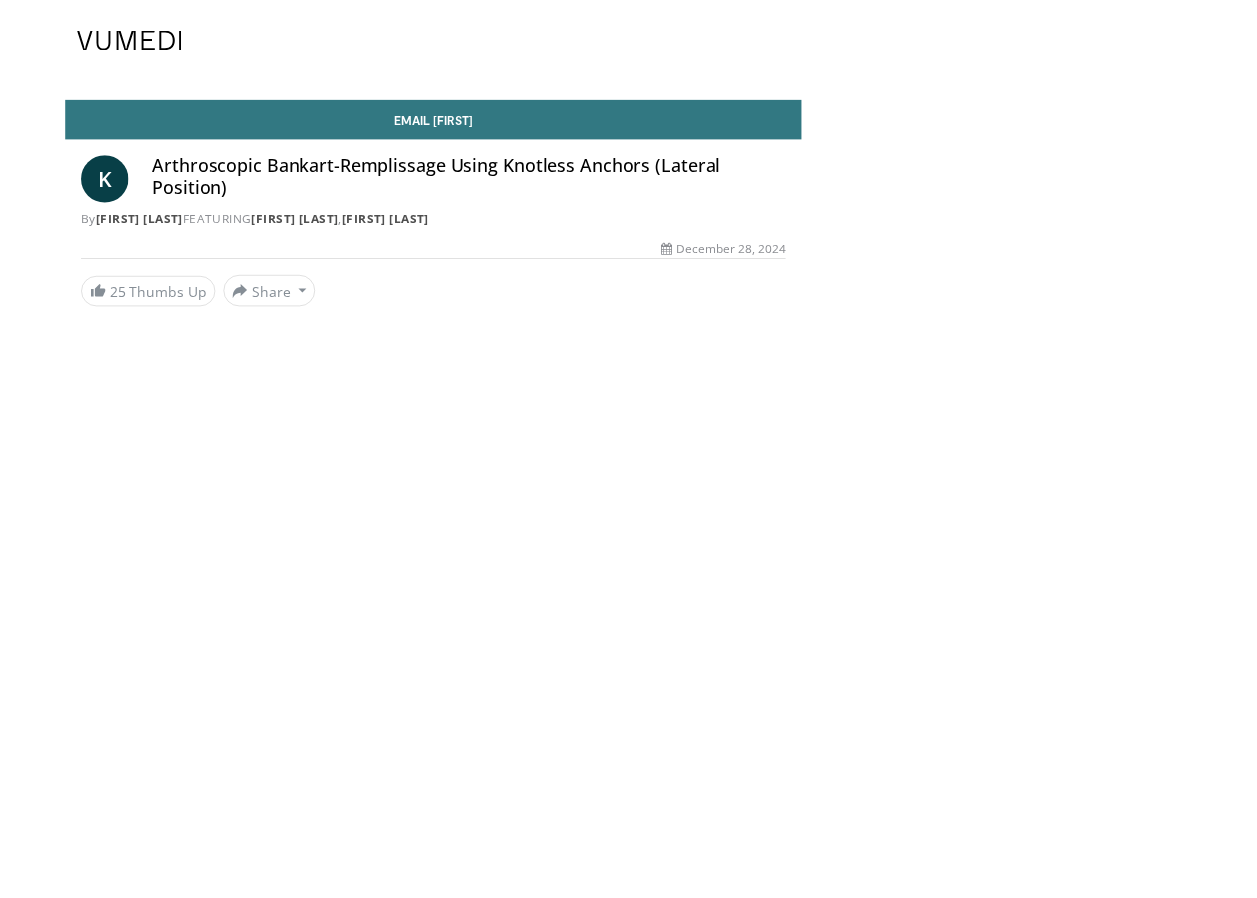 scroll, scrollTop: 0, scrollLeft: 0, axis: both 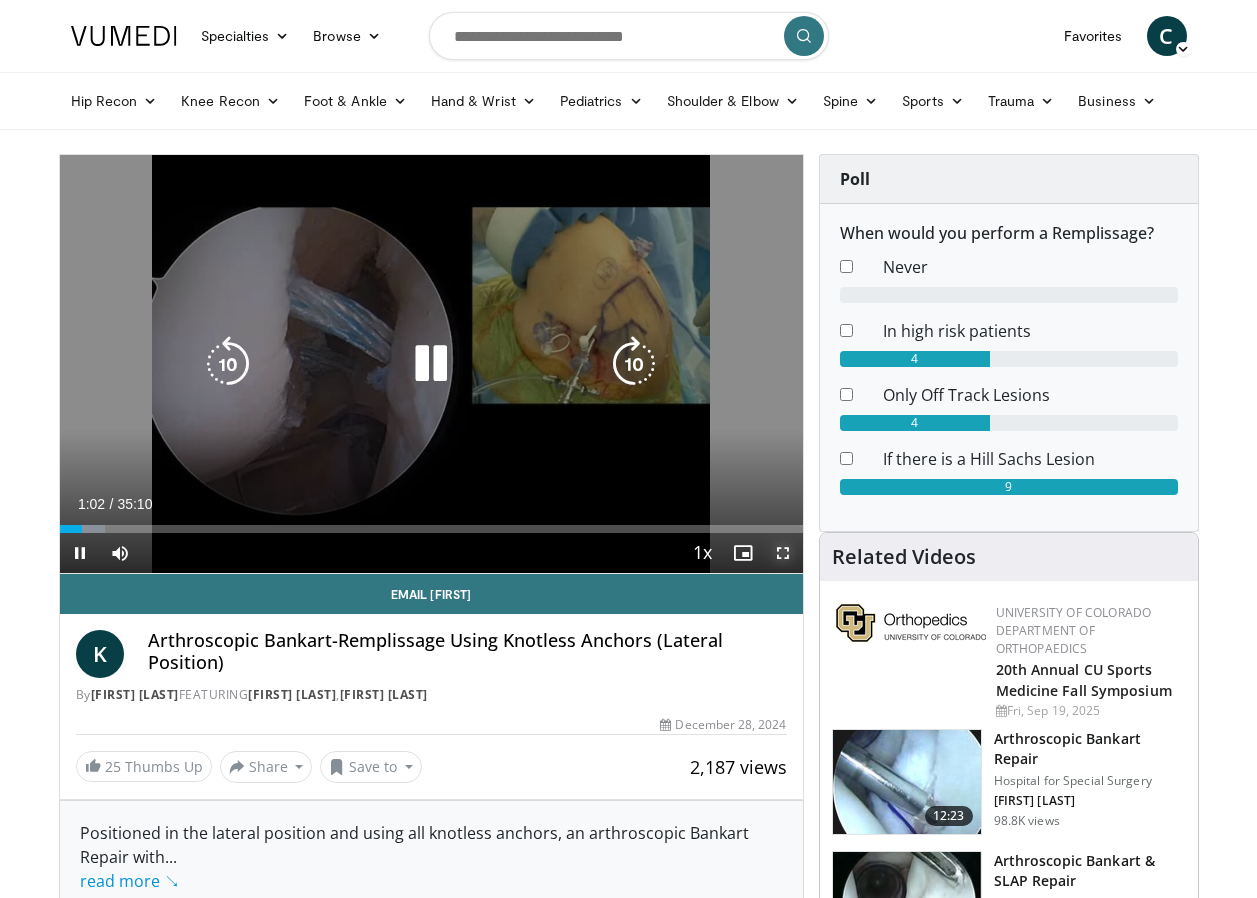 drag, startPoint x: 784, startPoint y: 555, endPoint x: 787, endPoint y: 628, distance: 73.061615 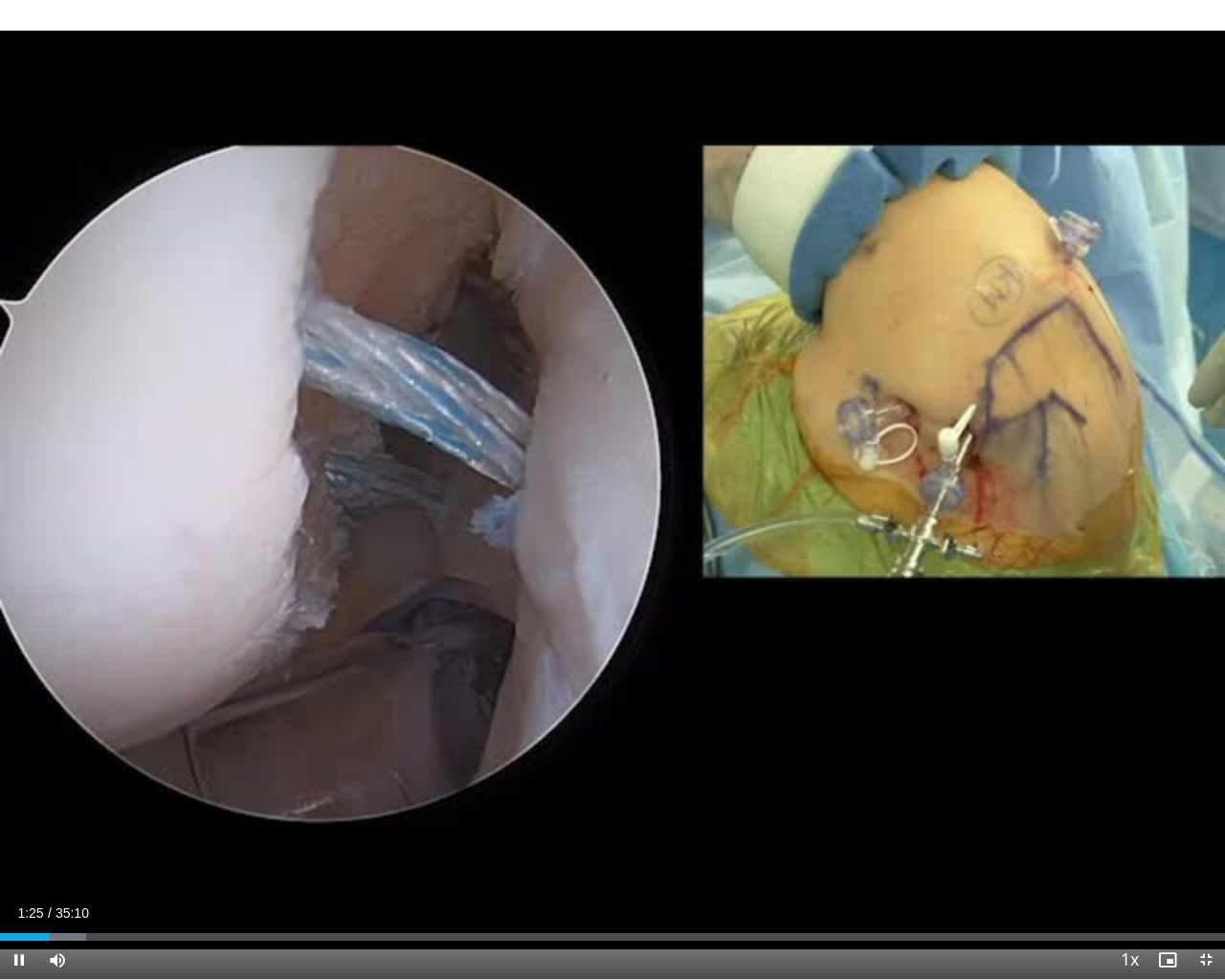 click on "Current Time  1:25 / Duration  35:10 Pause Skip Backward Skip Forward Mute Loaded :  7.05% 01:25 18:56 Stream Type  LIVE Seek to live, currently behind live LIVE   1x Playback Rate 0.5x 0.75x 1x , selected 1.25x 1.5x 1.75x 2x Chapters Chapters Descriptions descriptions off , selected Captions captions settings , opens captions settings dialog captions off , selected Audio Track en (Main) , selected Exit Fullscreen Enable picture-in-picture mode" at bounding box center (612, 960) 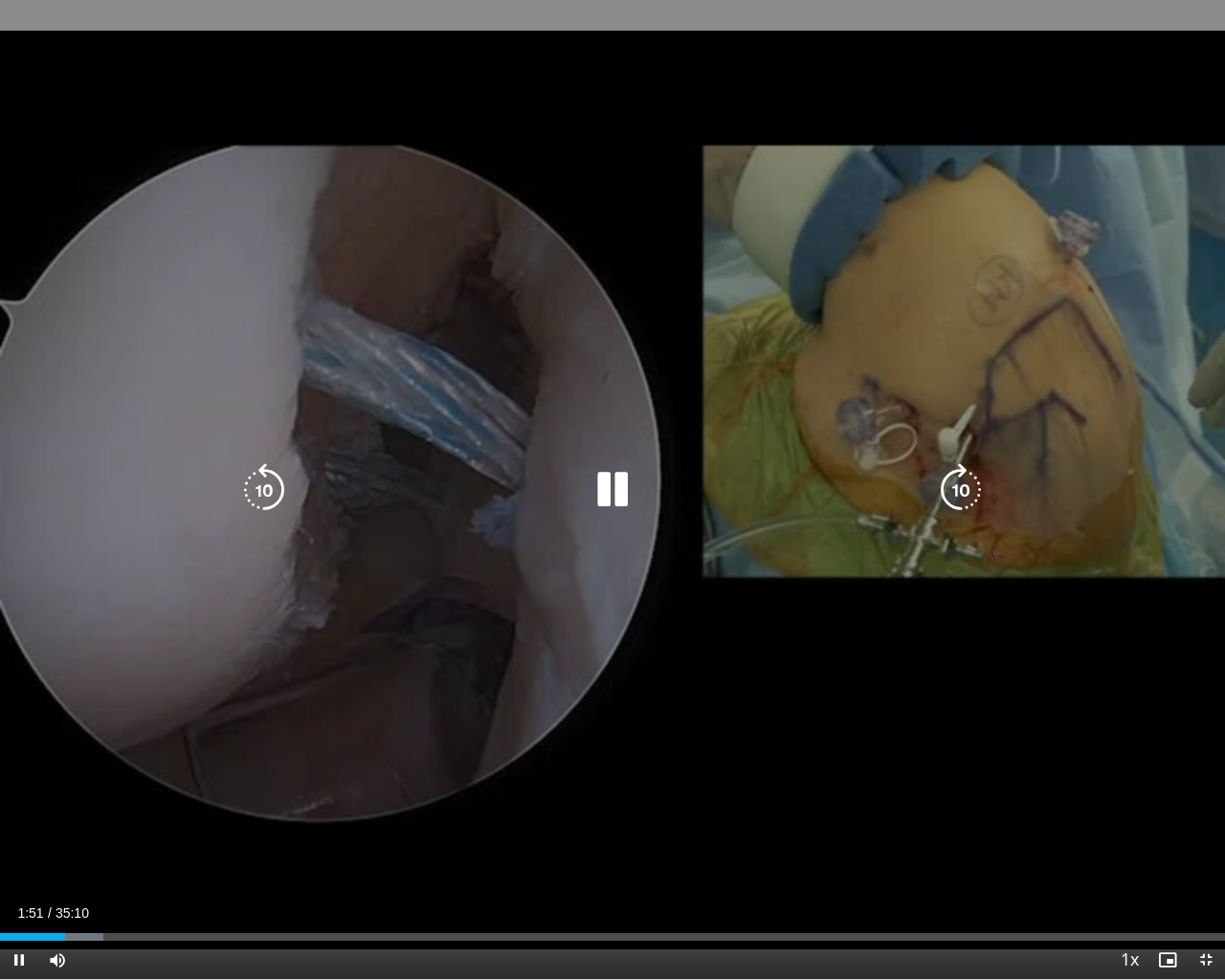 click at bounding box center [612, 490] 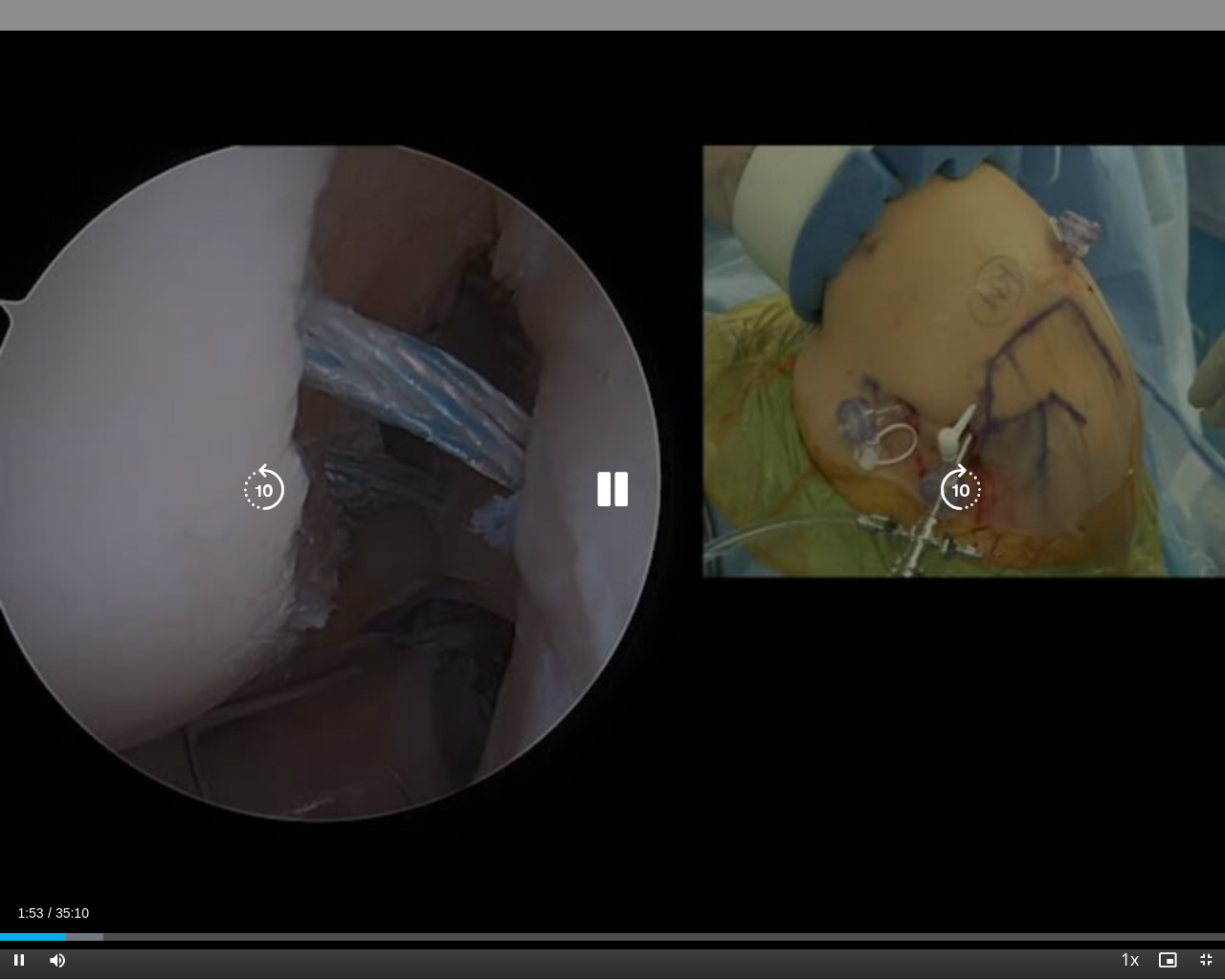 click on "10 seconds
Tap to unmute" at bounding box center [612, 489] 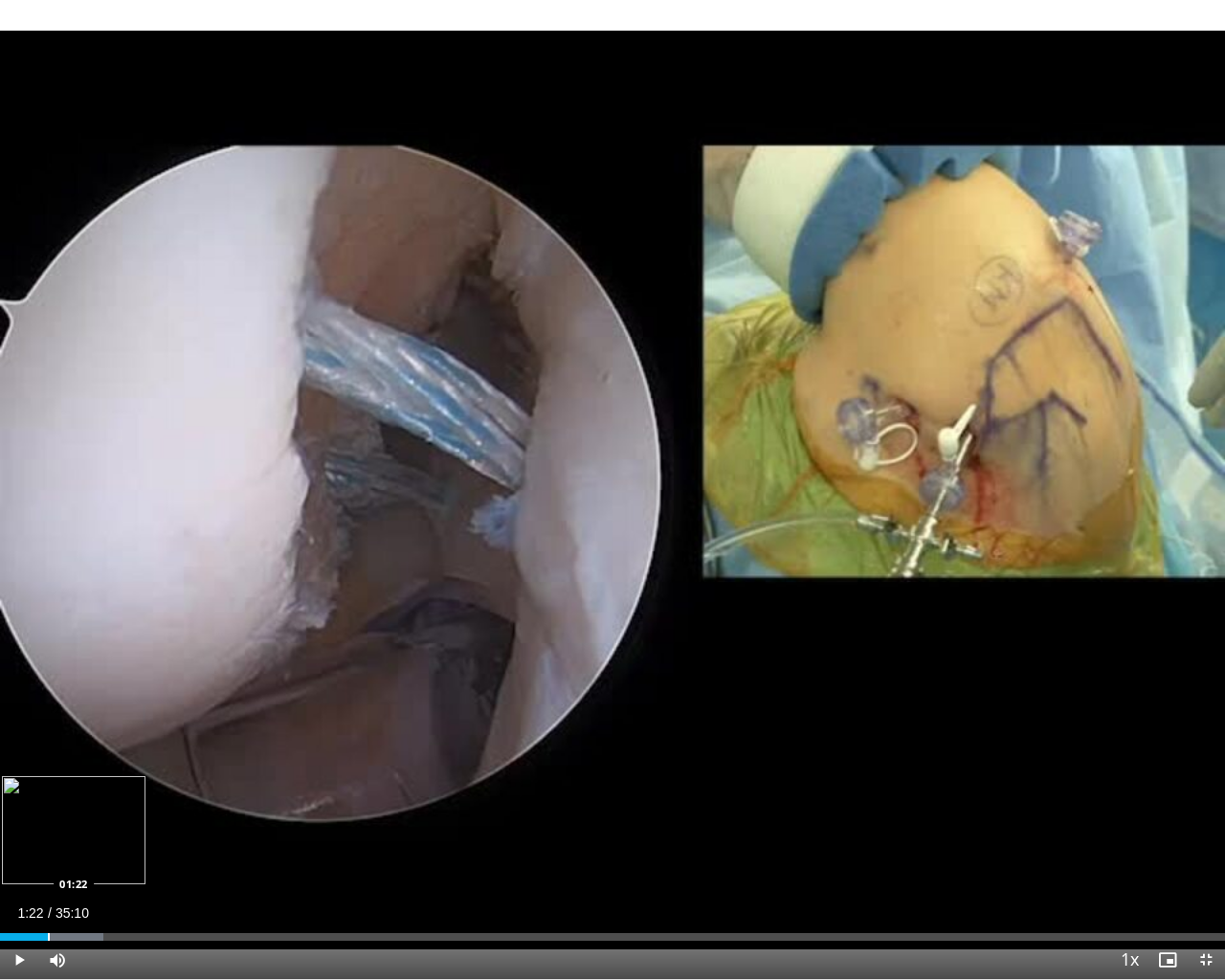 drag, startPoint x: 66, startPoint y: 939, endPoint x: 48, endPoint y: 937, distance: 18.11077 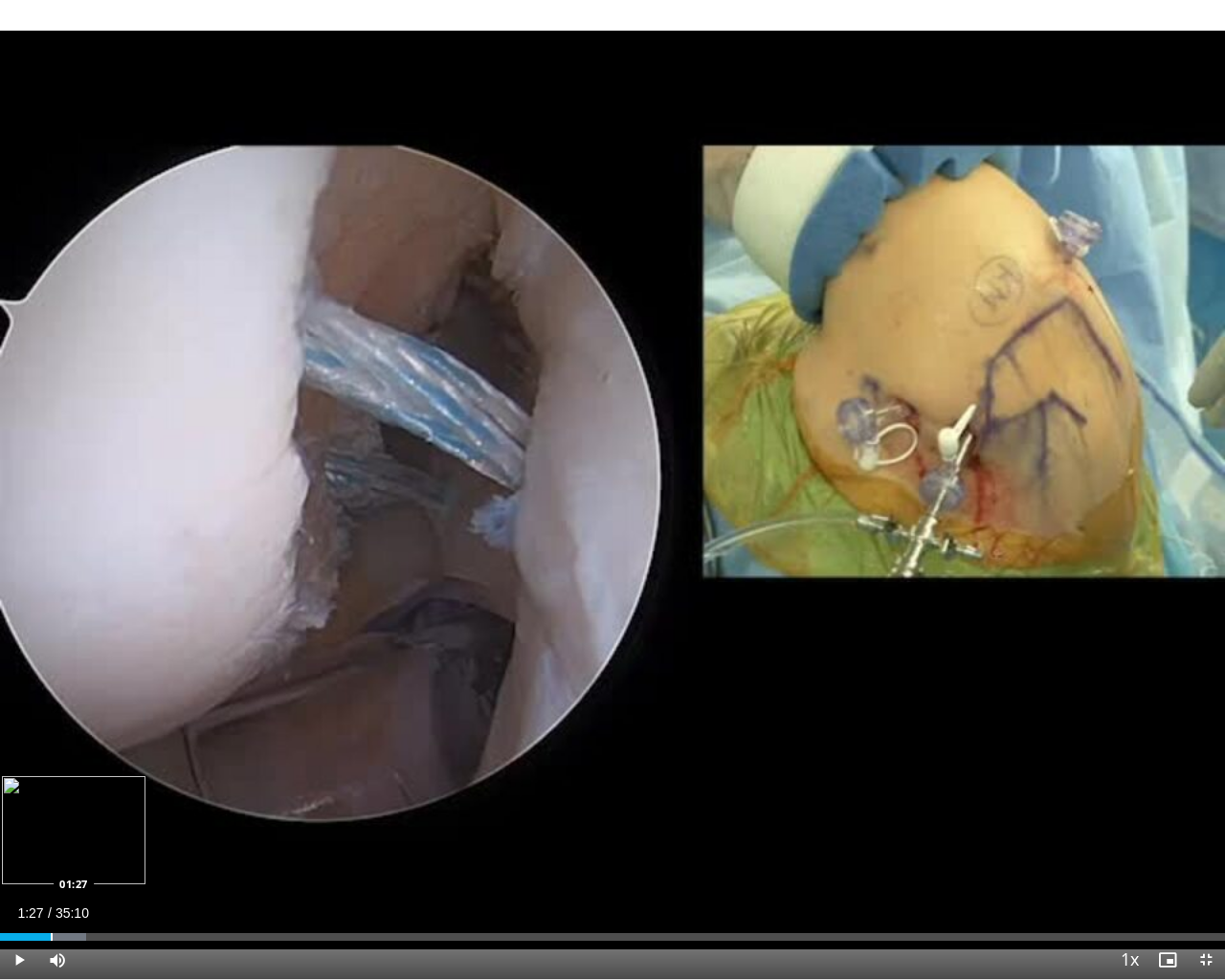 click at bounding box center [52, 937] 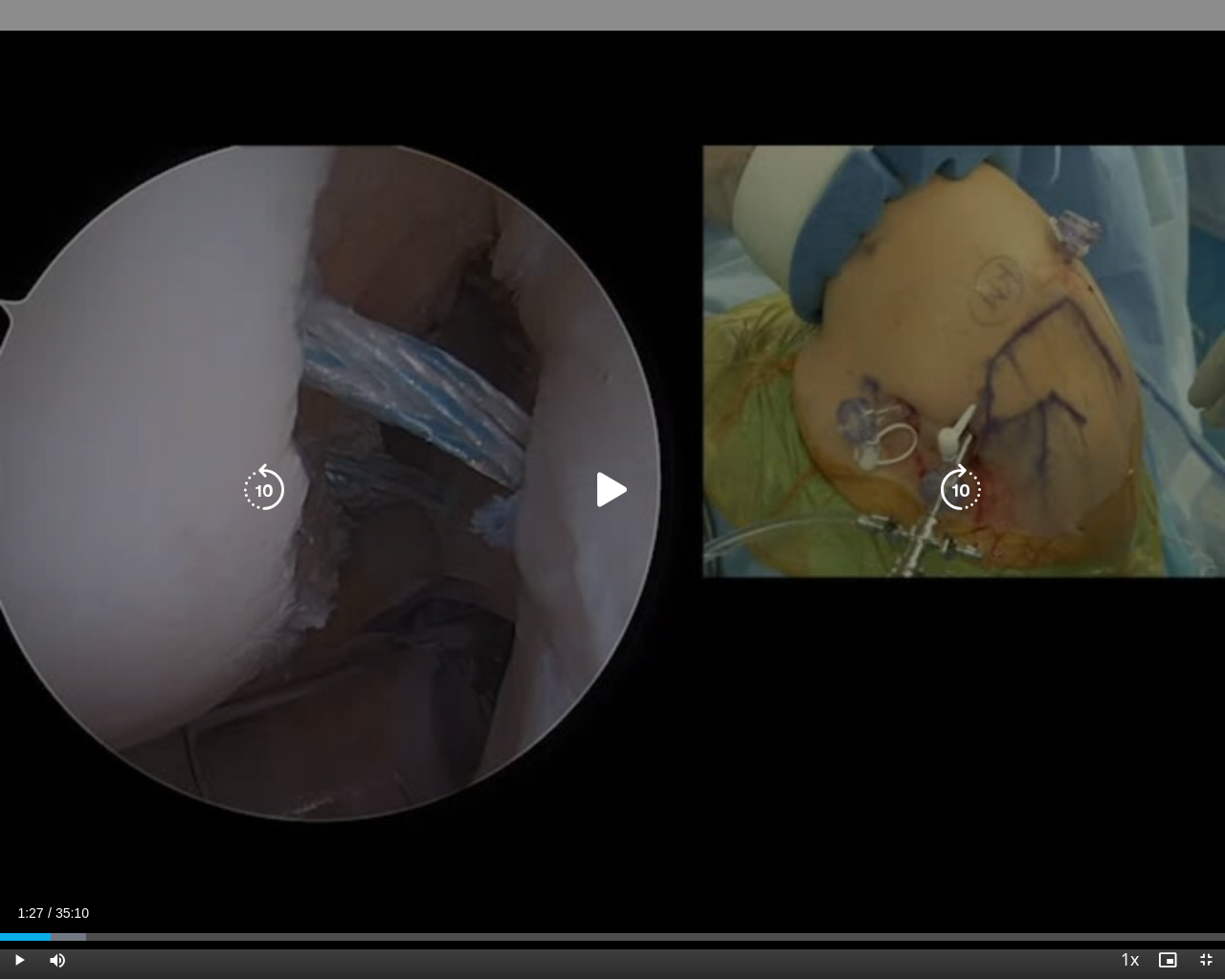 click on "10 seconds
Tap to unmute" at bounding box center [612, 489] 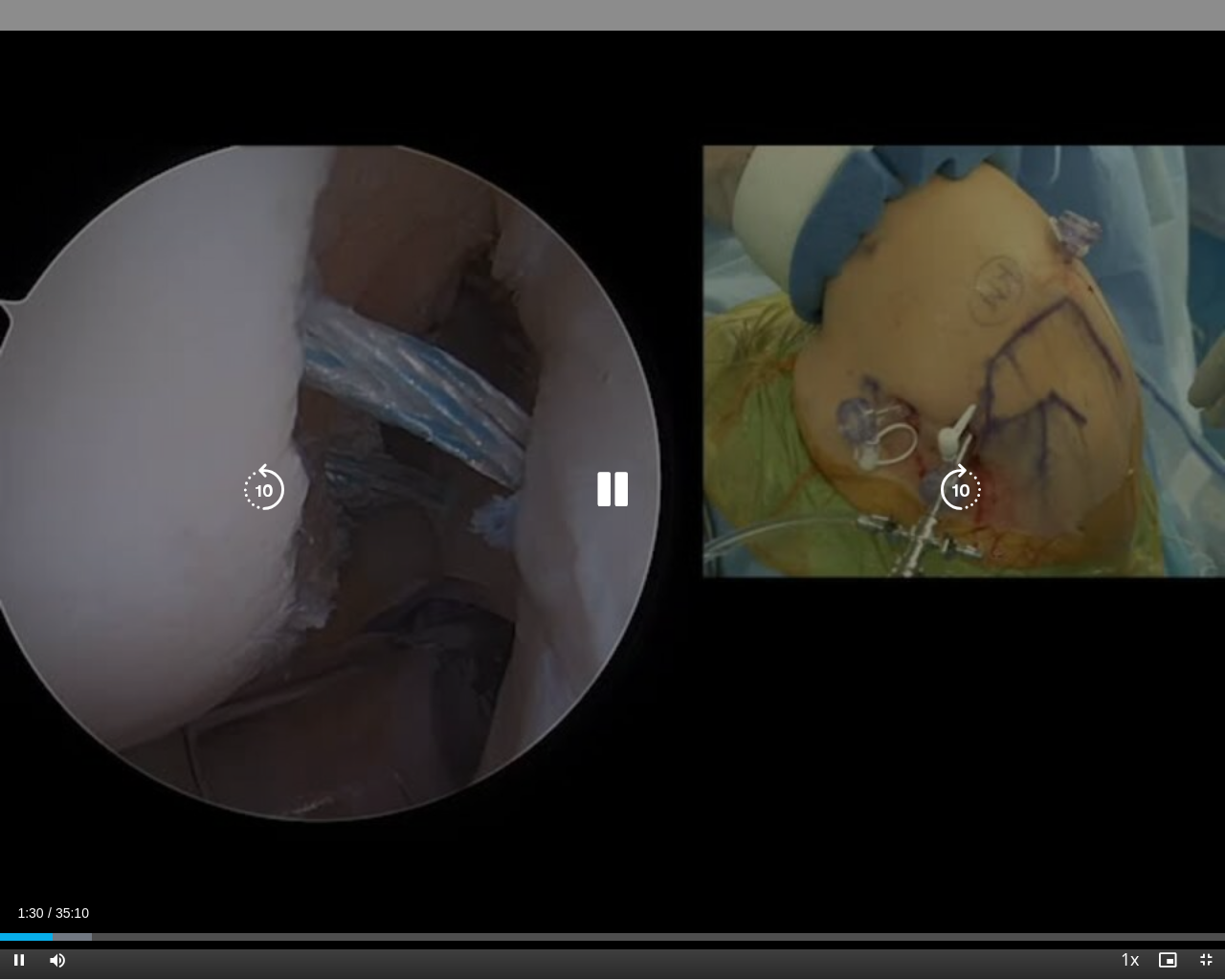 click on "10 seconds
Tap to unmute" at bounding box center [612, 489] 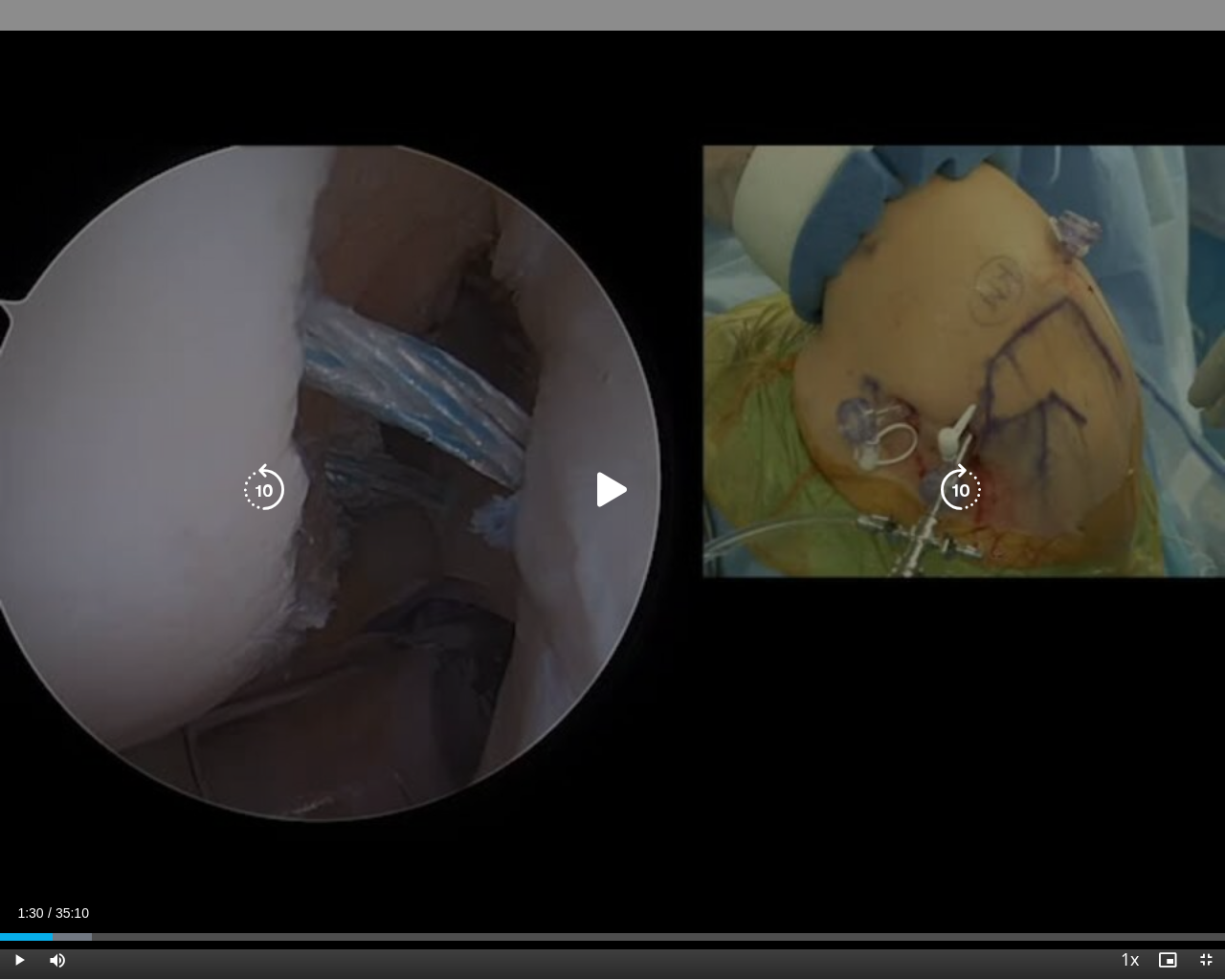 click on "10 seconds
Tap to unmute" at bounding box center (612, 489) 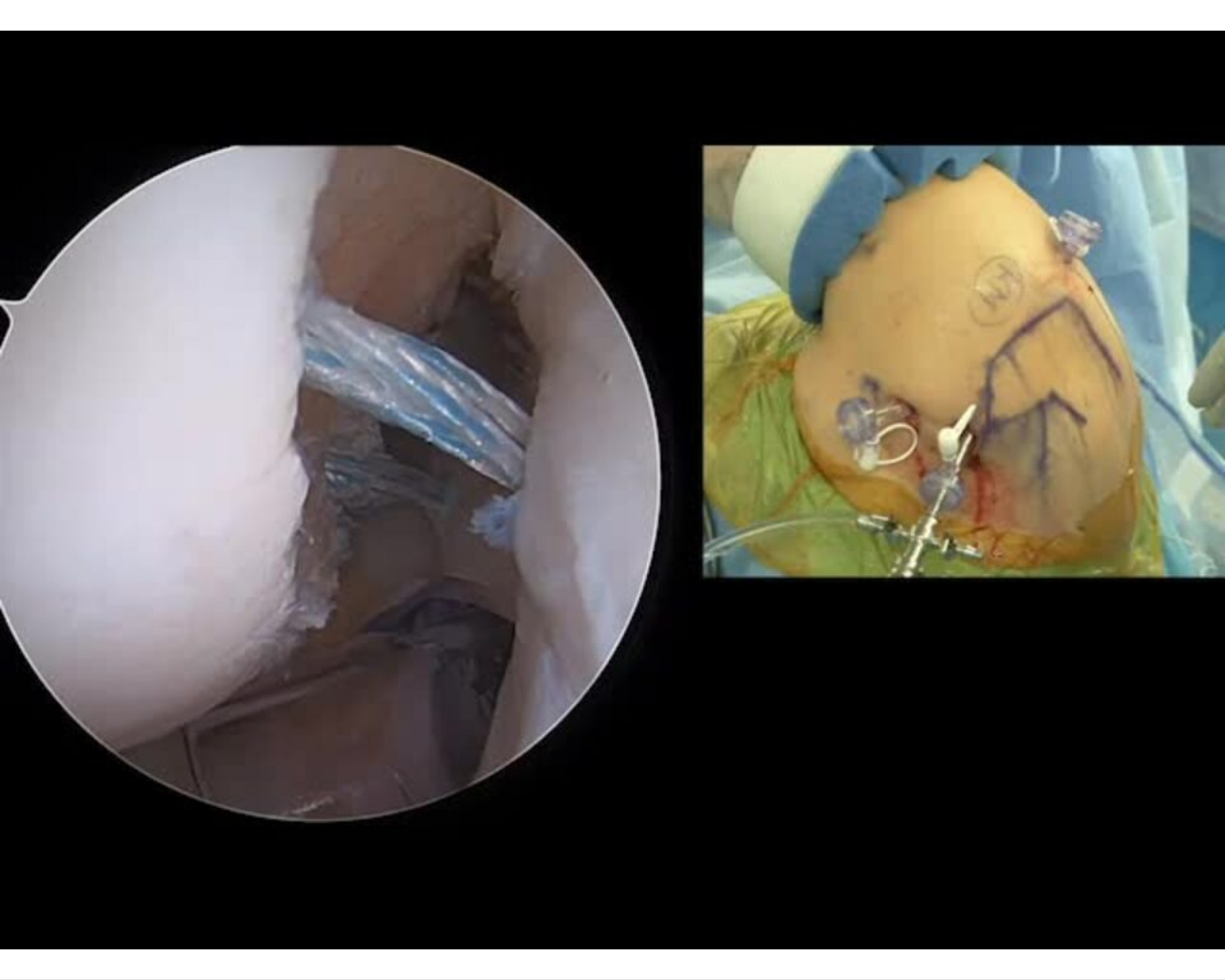 click on "10 seconds
Tap to unmute" at bounding box center [612, 489] 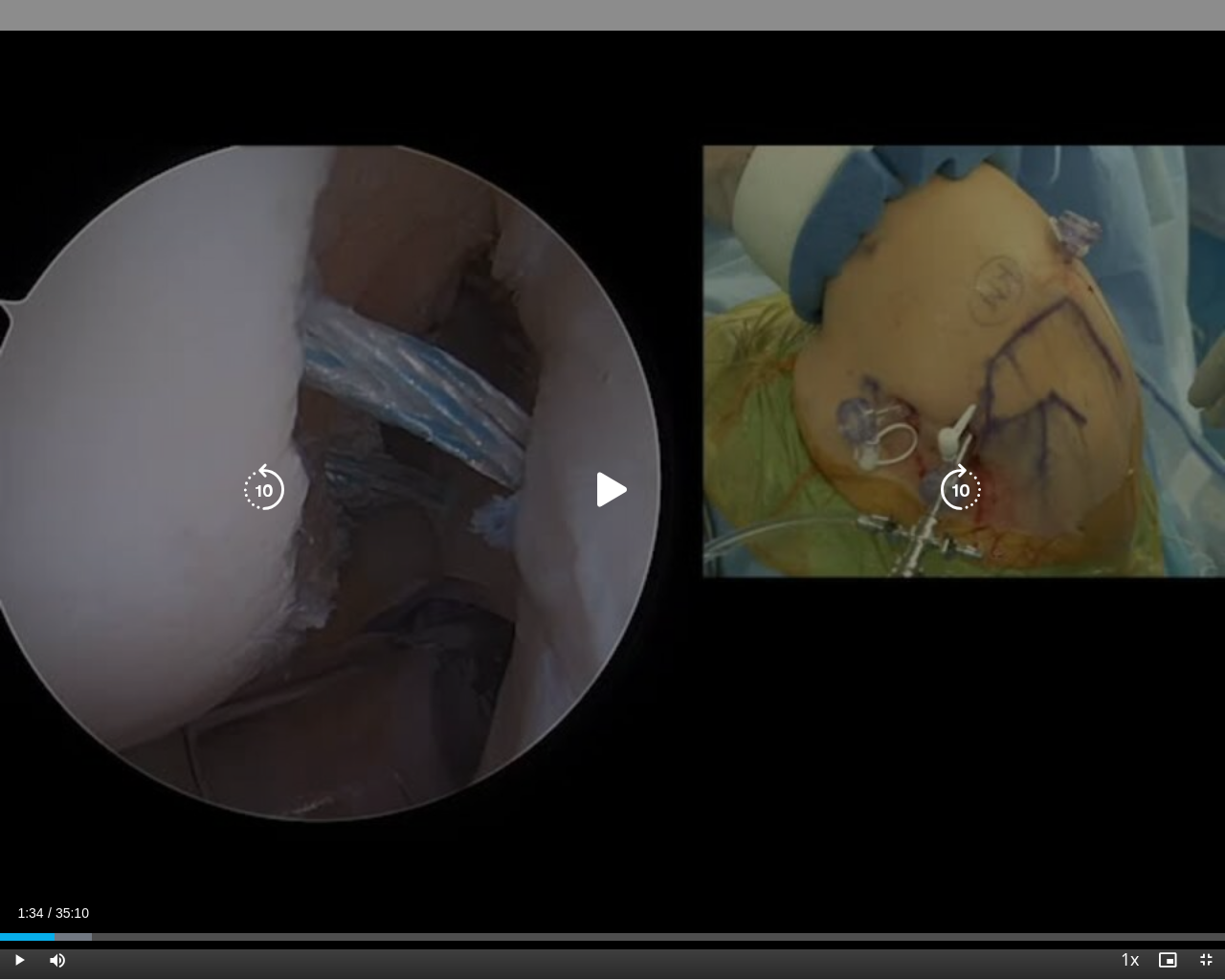 click at bounding box center (612, 490) 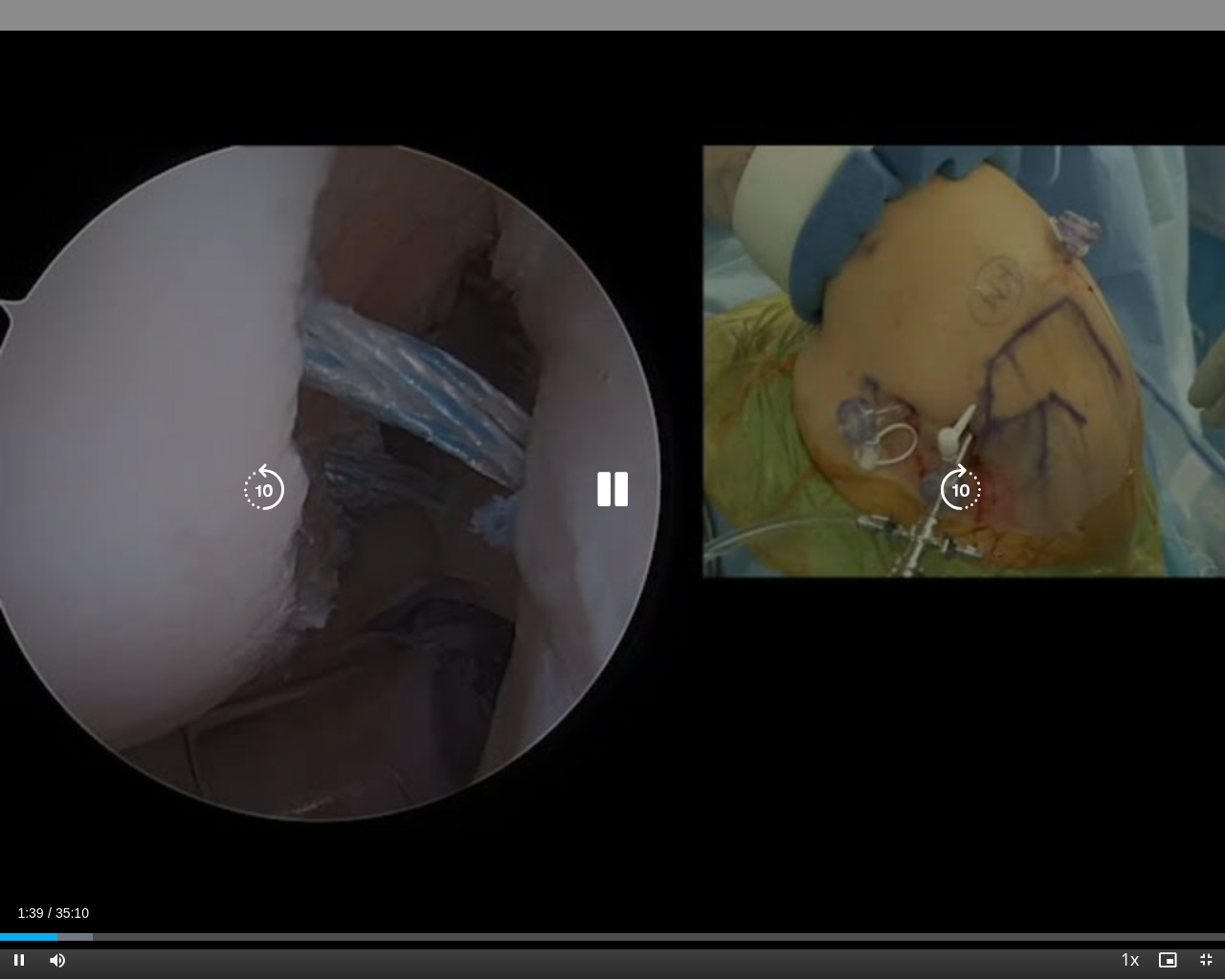 click on "10 seconds
Tap to unmute" at bounding box center (612, 489) 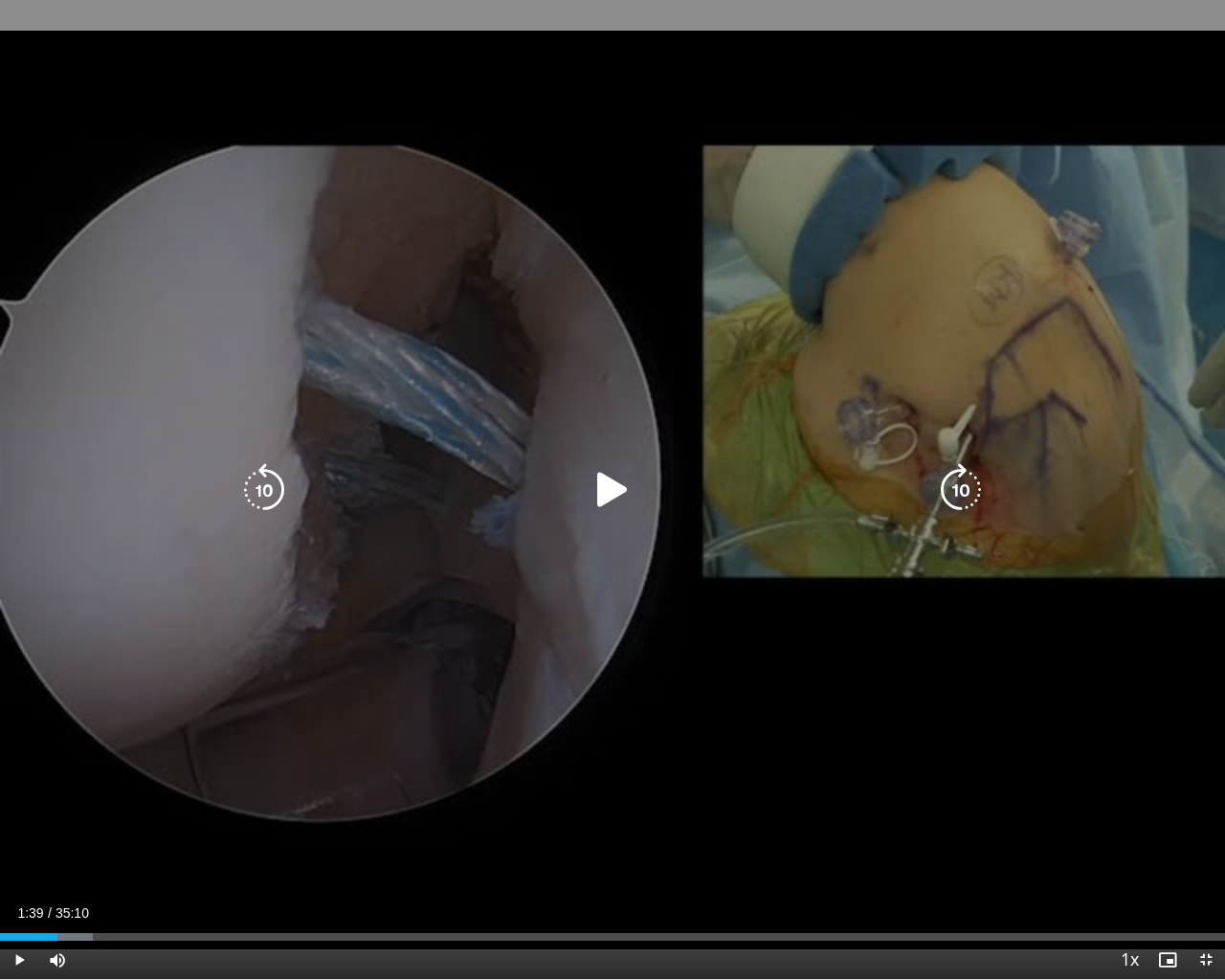click on "10 seconds
Tap to unmute" at bounding box center [612, 489] 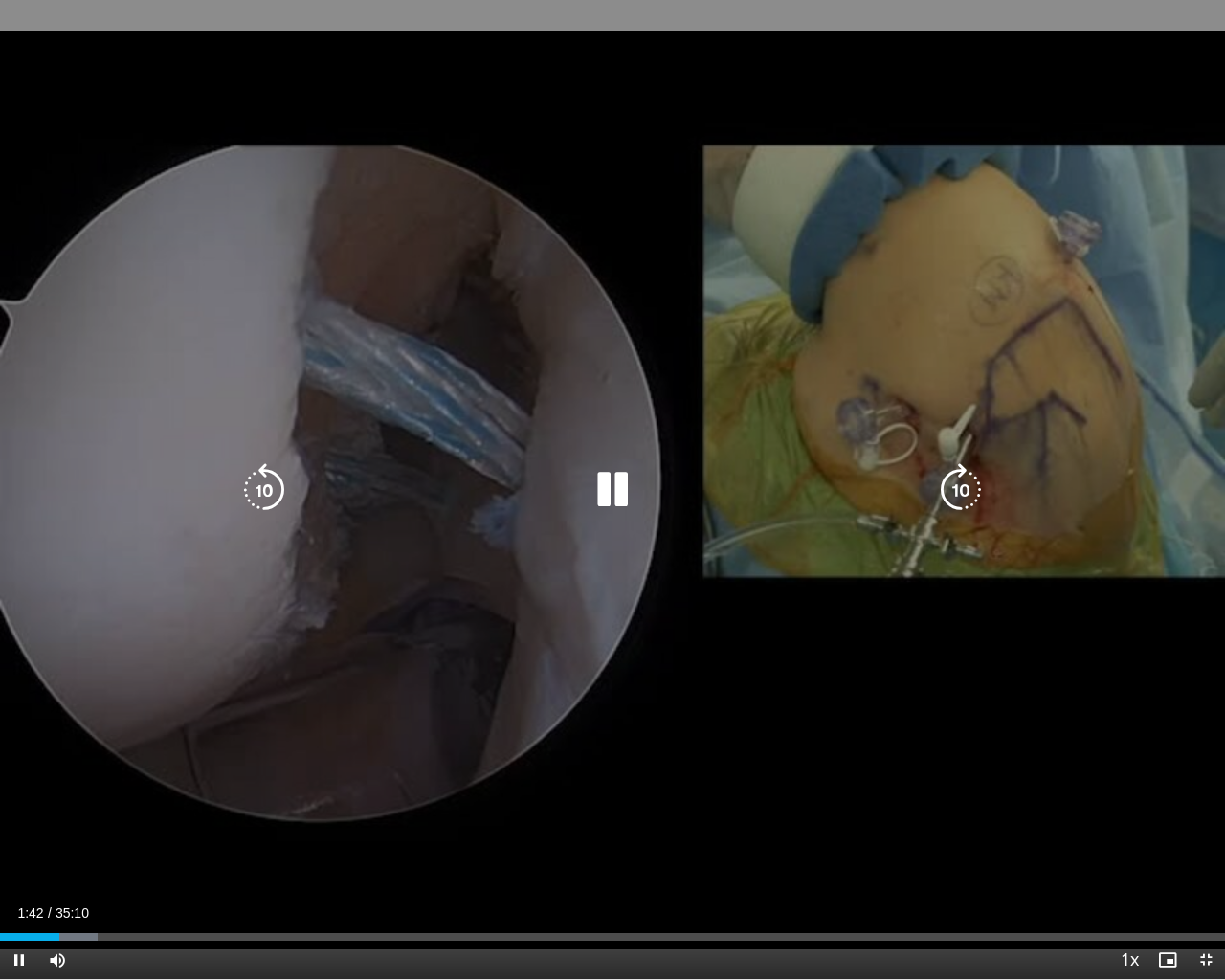 click on "10 seconds
Tap to unmute" at bounding box center (612, 489) 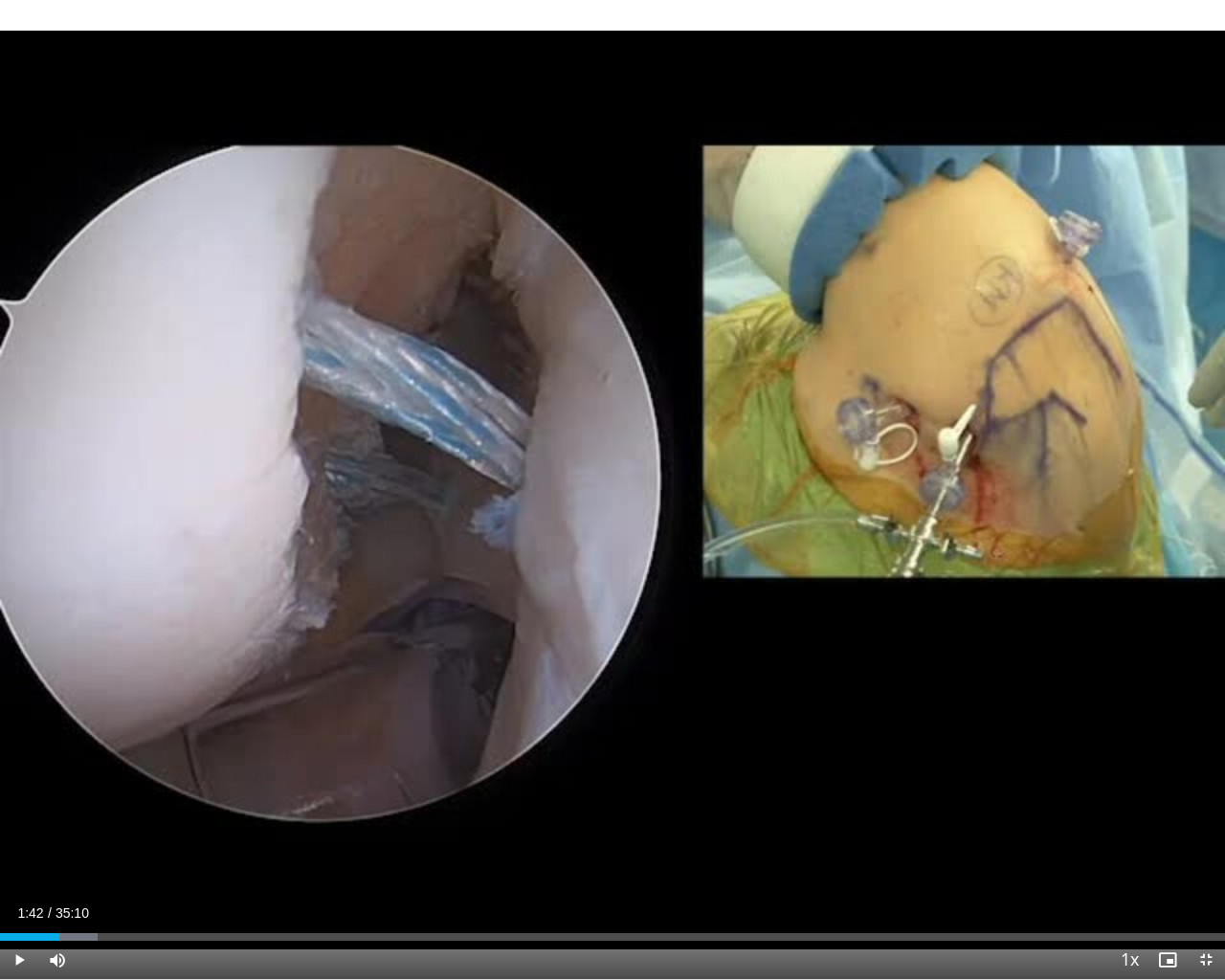 click on "10 seconds
Tap to unmute" at bounding box center [612, 489] 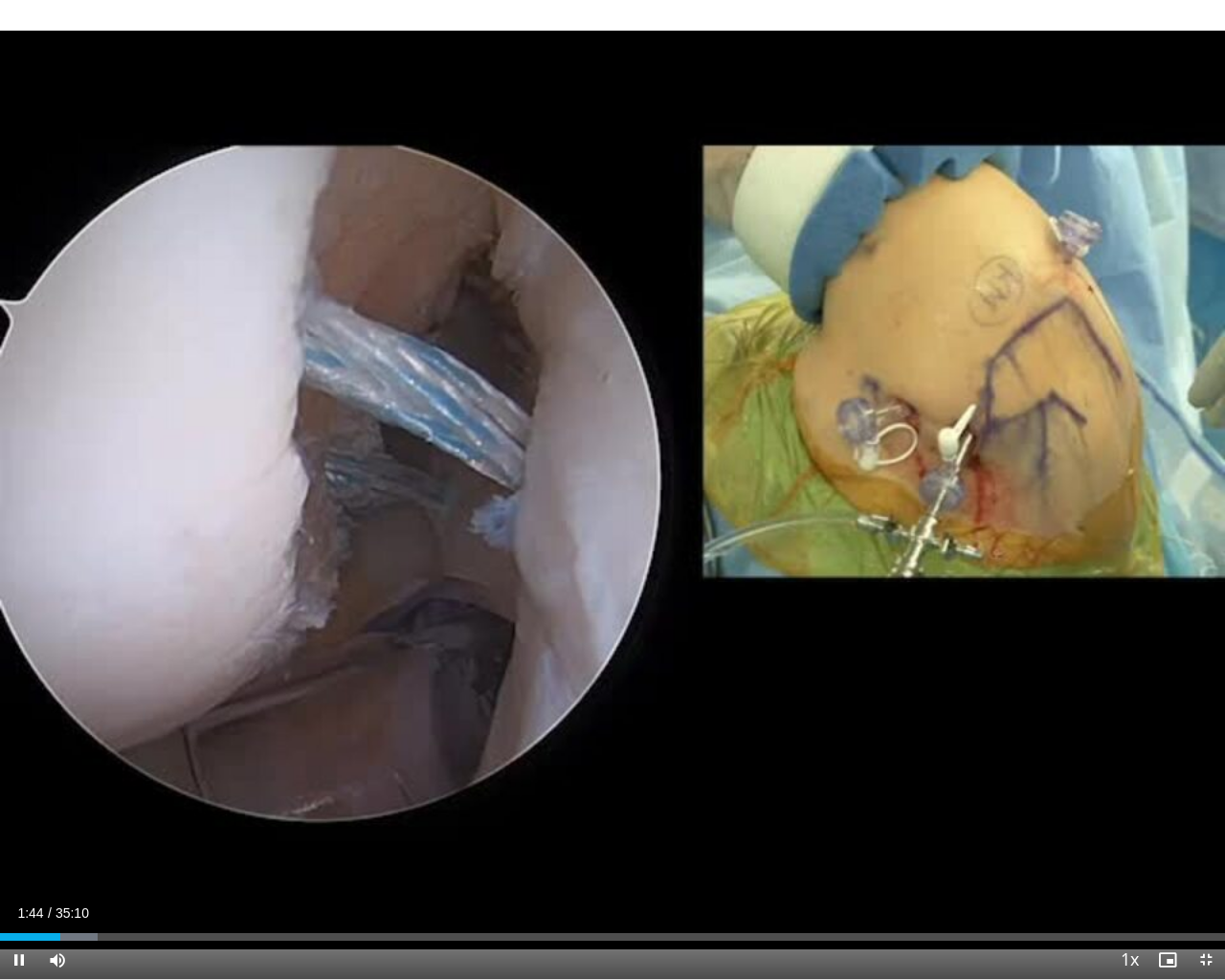 click on "10 seconds
Tap to unmute" at bounding box center [612, 489] 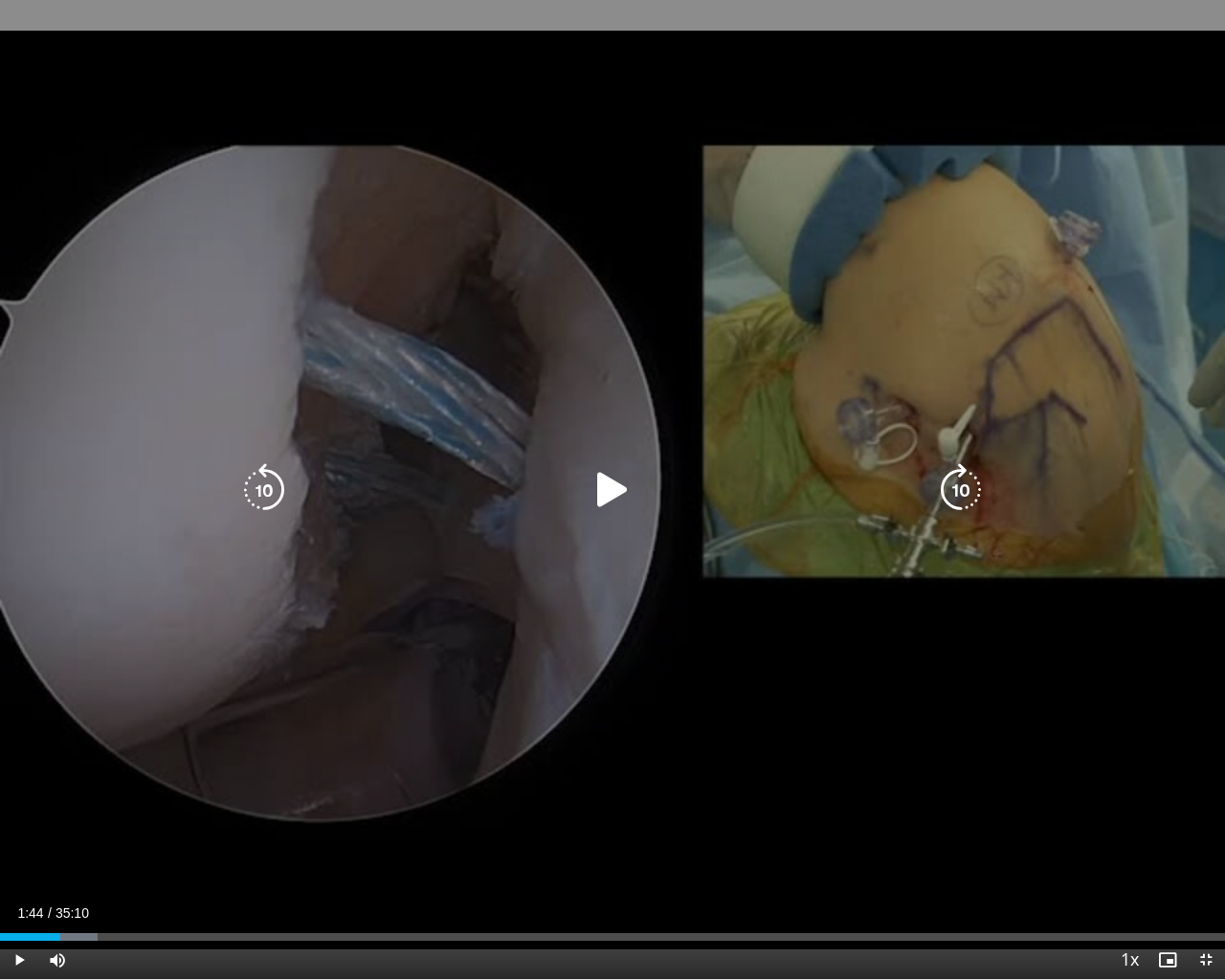 click on "10 seconds
Tap to unmute" at bounding box center [612, 489] 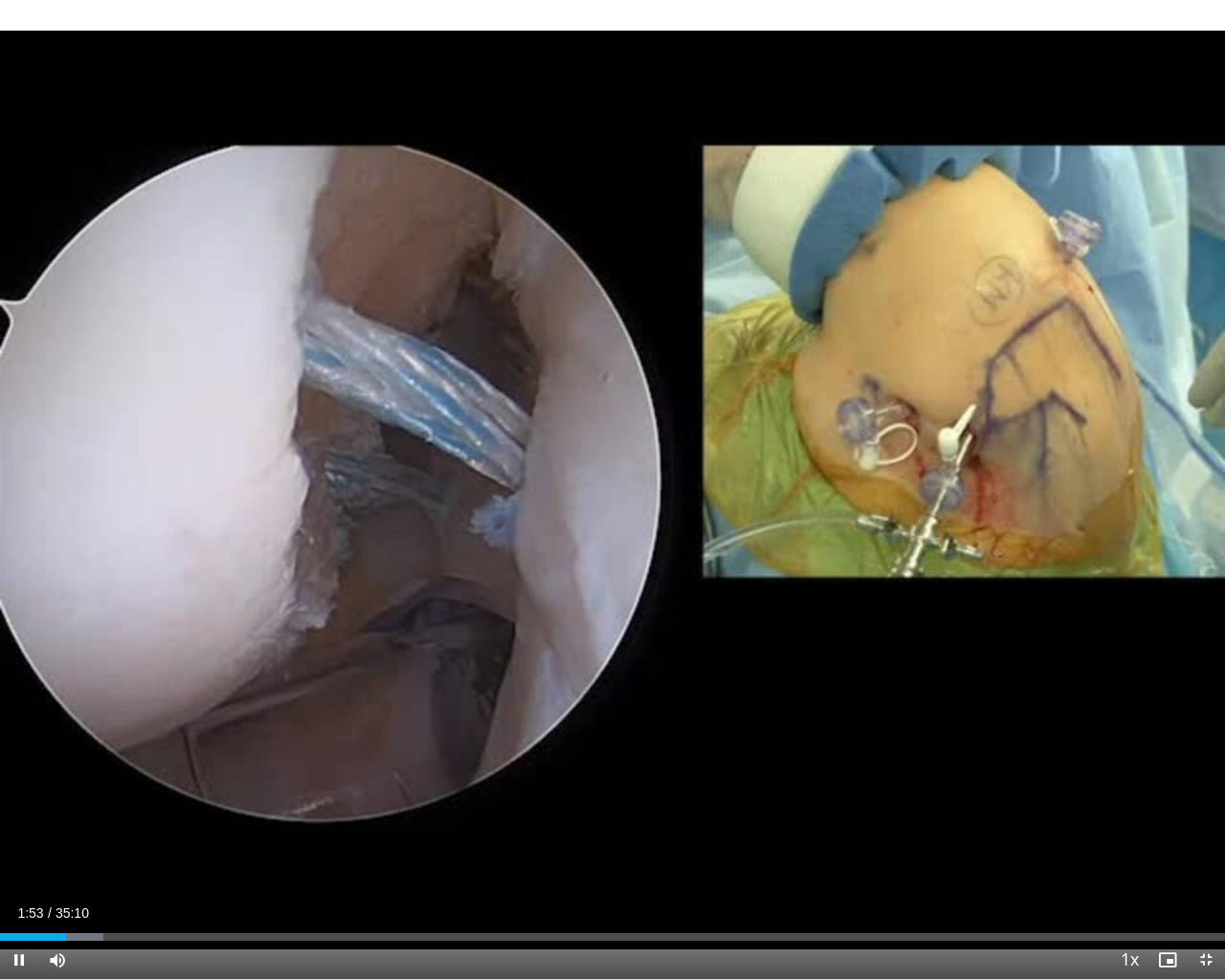 click on "10 seconds
Tap to unmute" at bounding box center (612, 489) 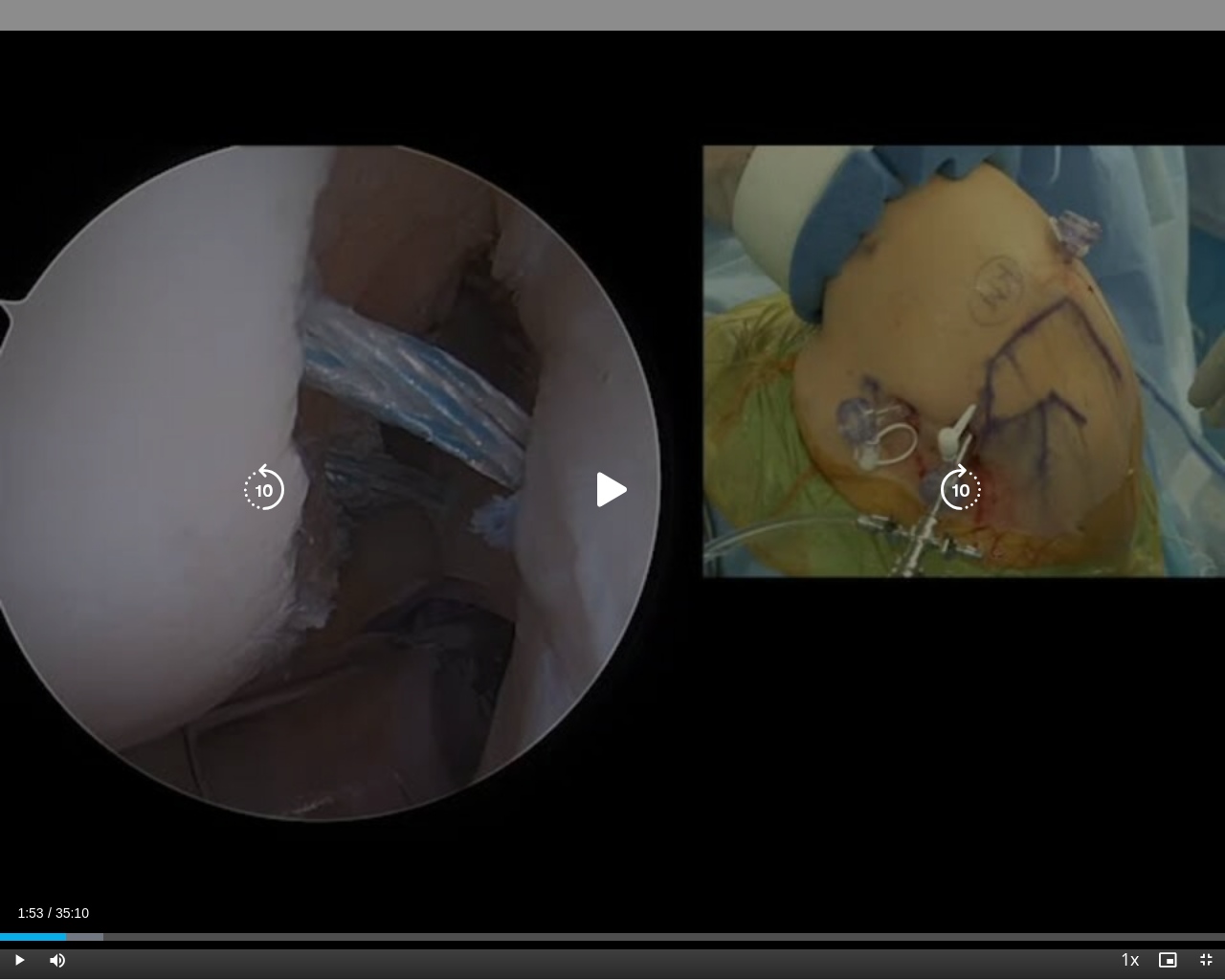 click on "10 seconds
Tap to unmute" at bounding box center (612, 489) 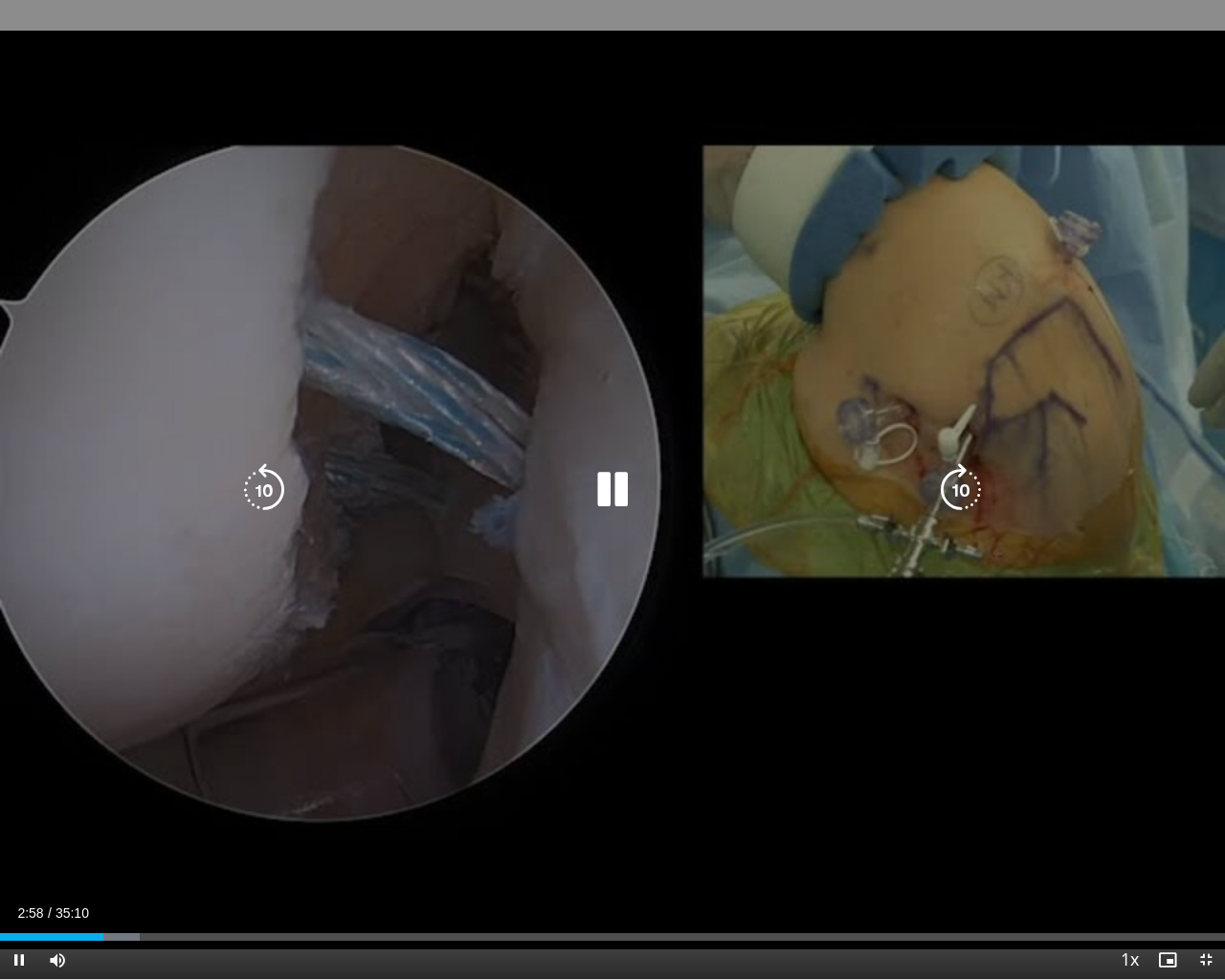 click on "10 seconds
Tap to unmute" at bounding box center (612, 489) 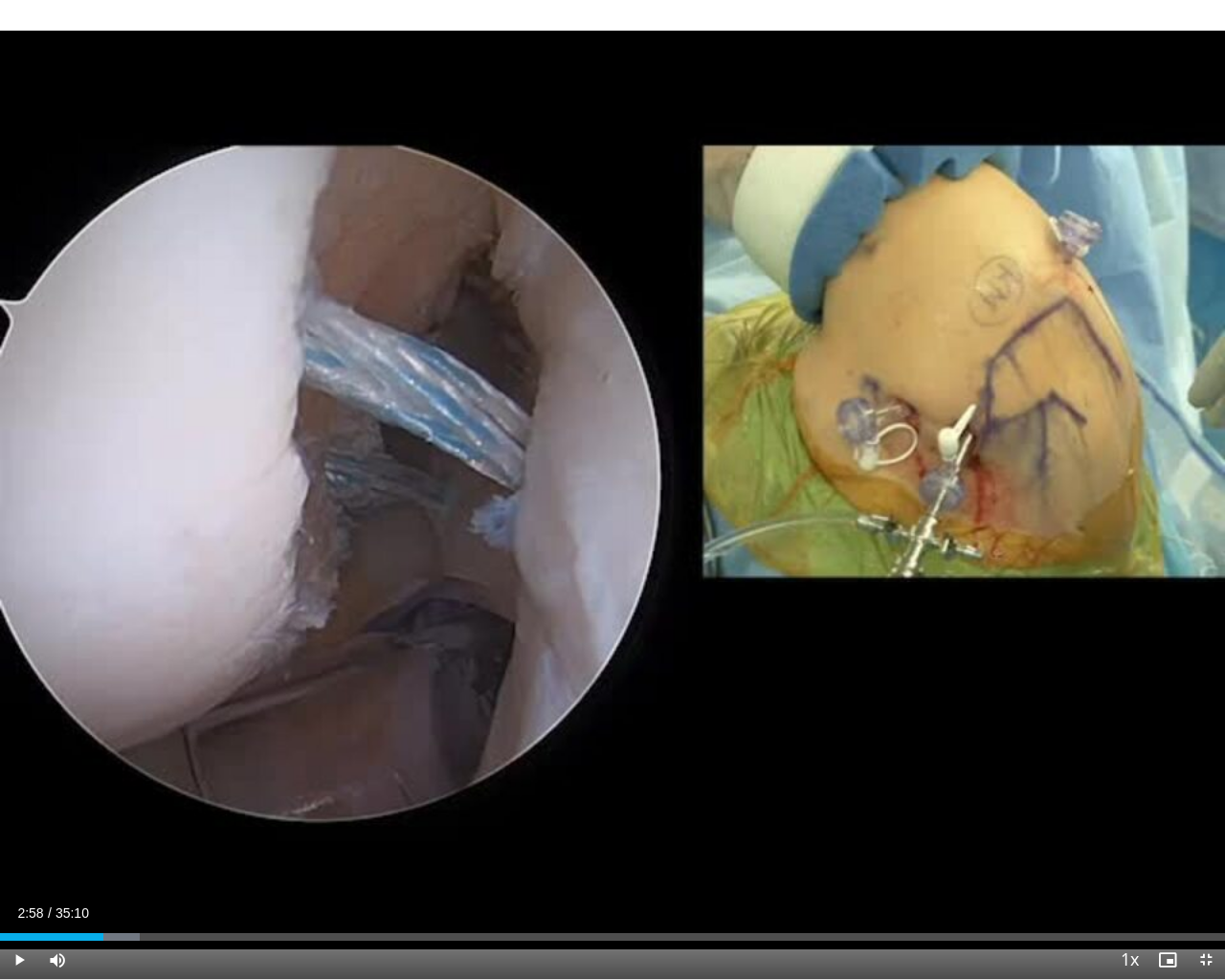 click on "10 seconds
Tap to unmute" at bounding box center (612, 489) 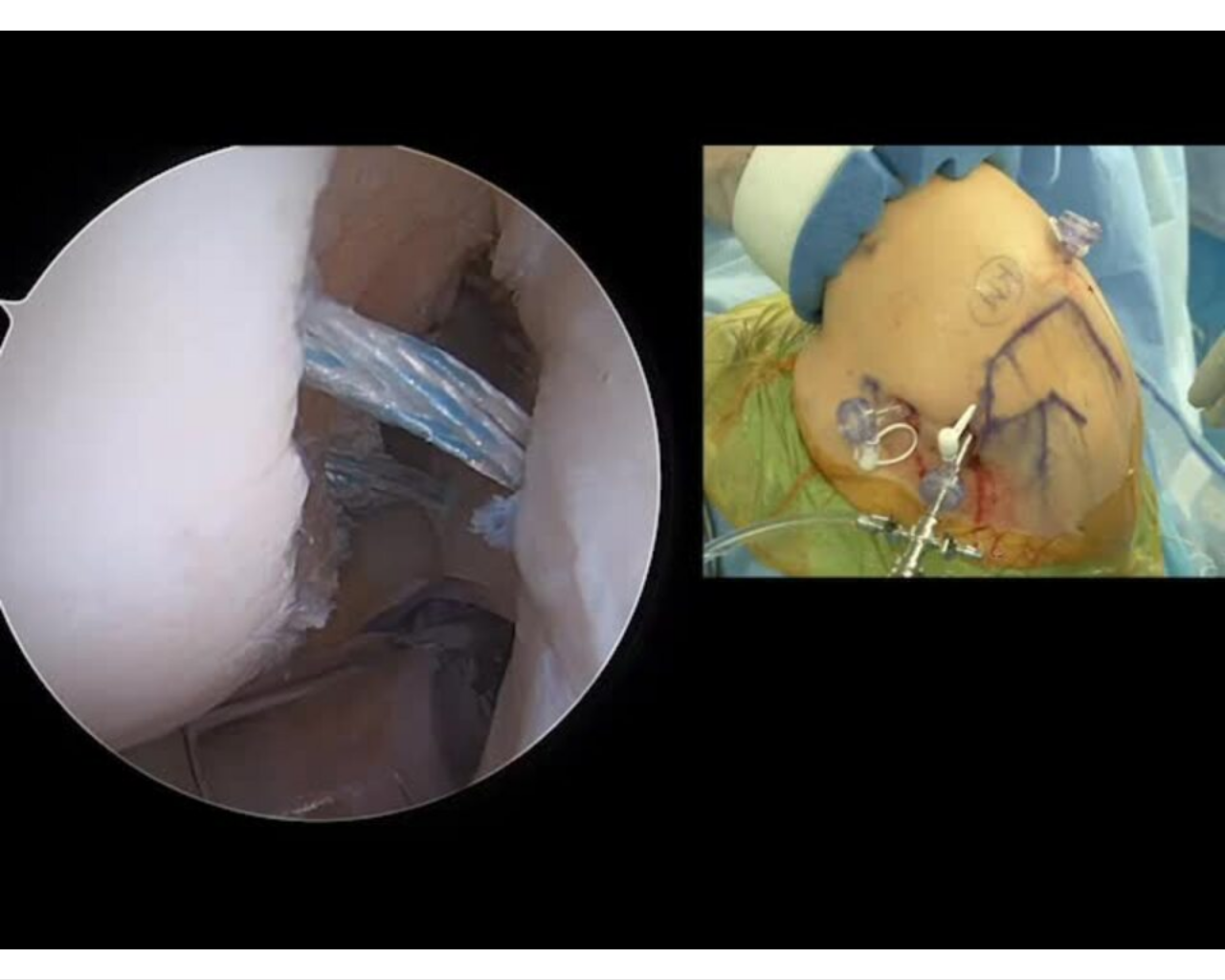 click on "10 seconds
Tap to unmute" at bounding box center [612, 489] 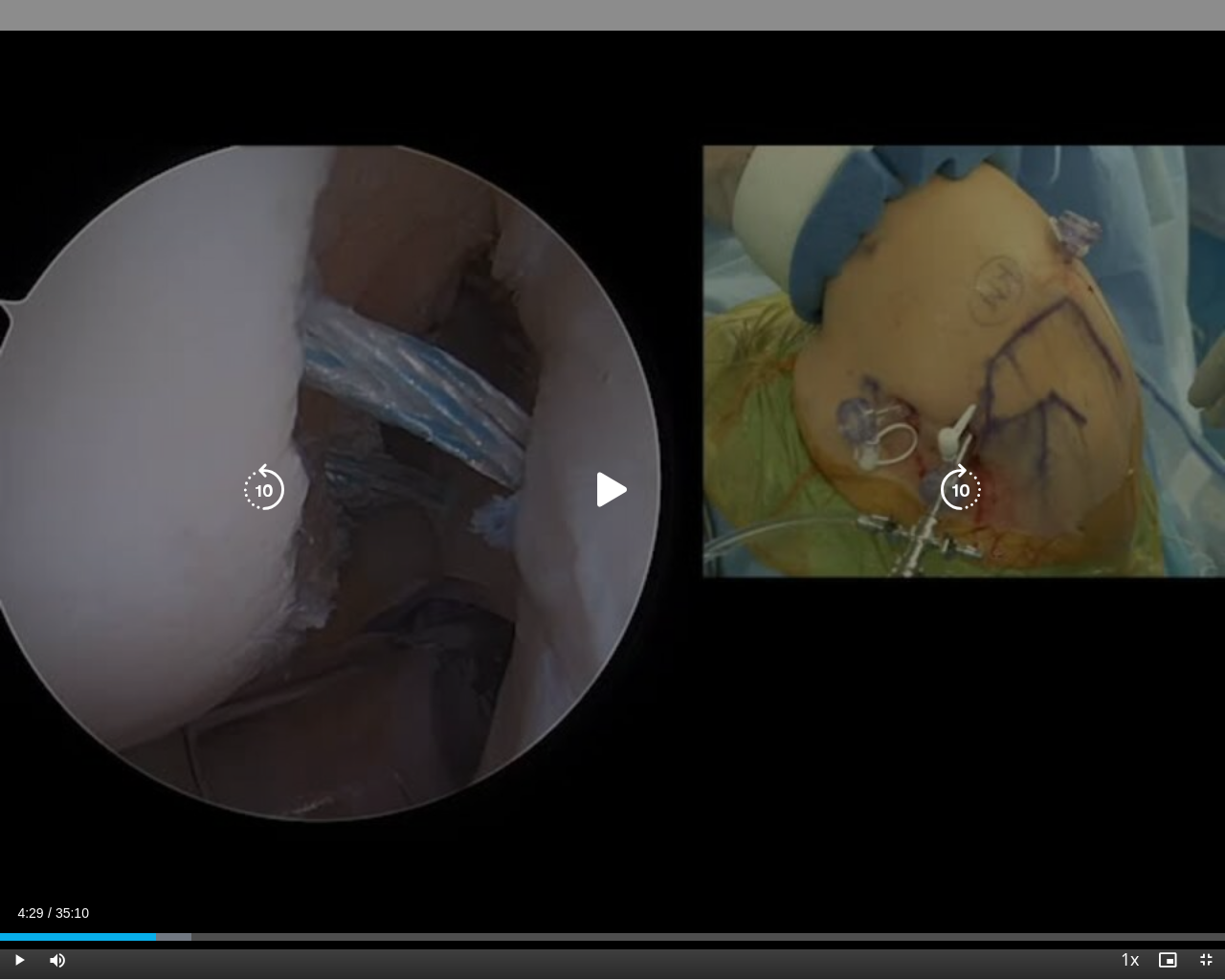 click on "10 seconds
Tap to unmute" at bounding box center (612, 489) 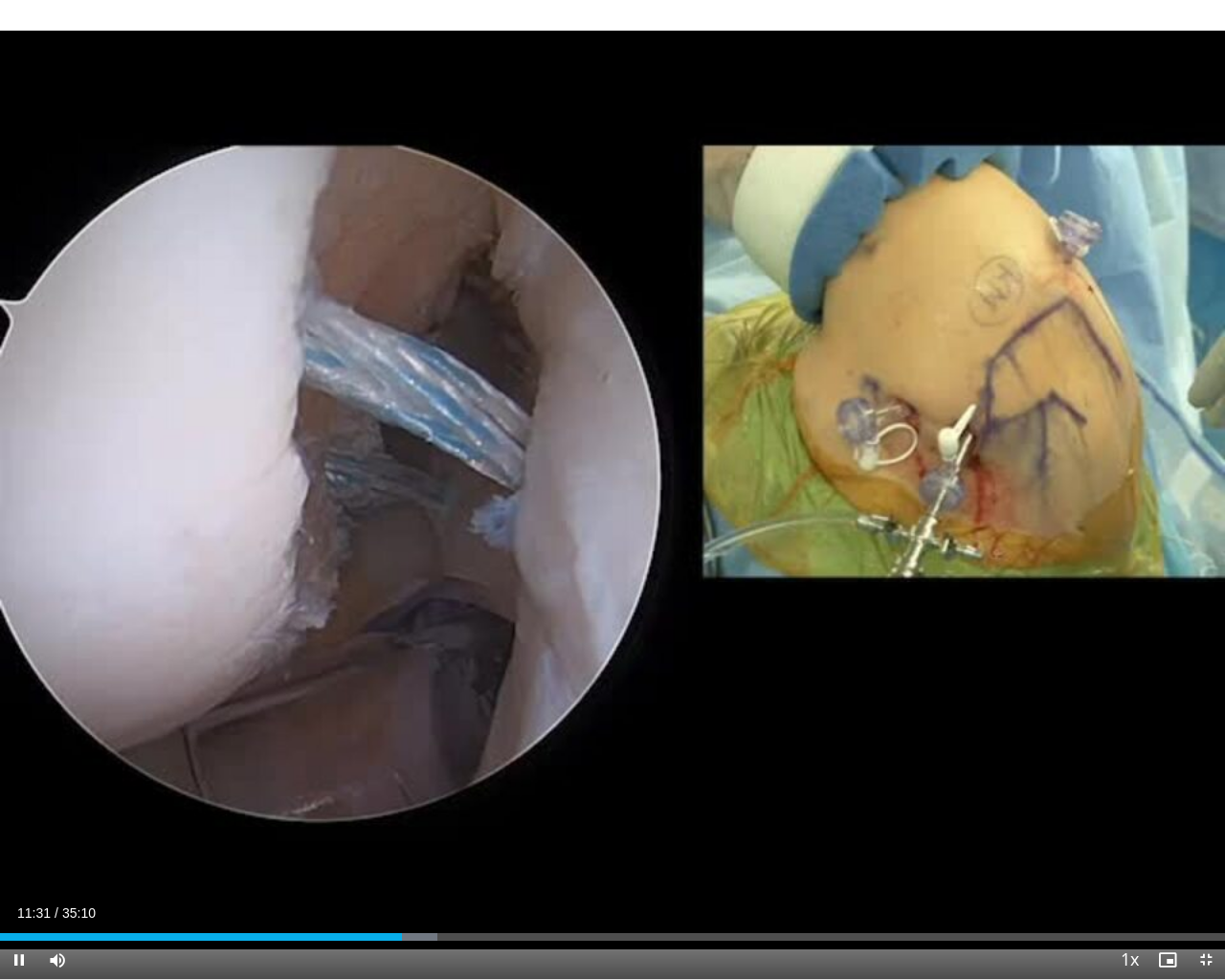 click on "**********" at bounding box center [612, 490] 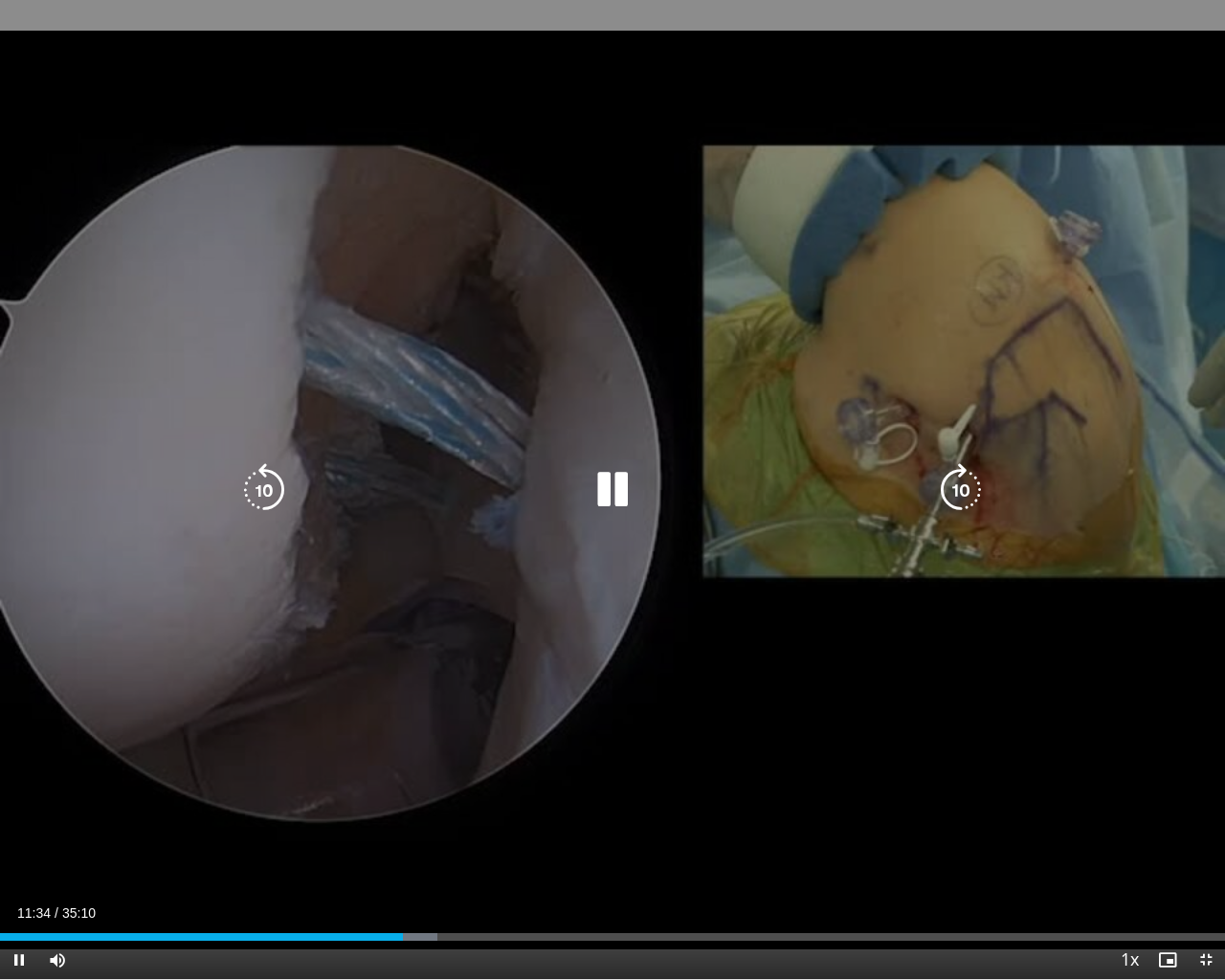 click on "10 seconds
Tap to unmute" at bounding box center [612, 489] 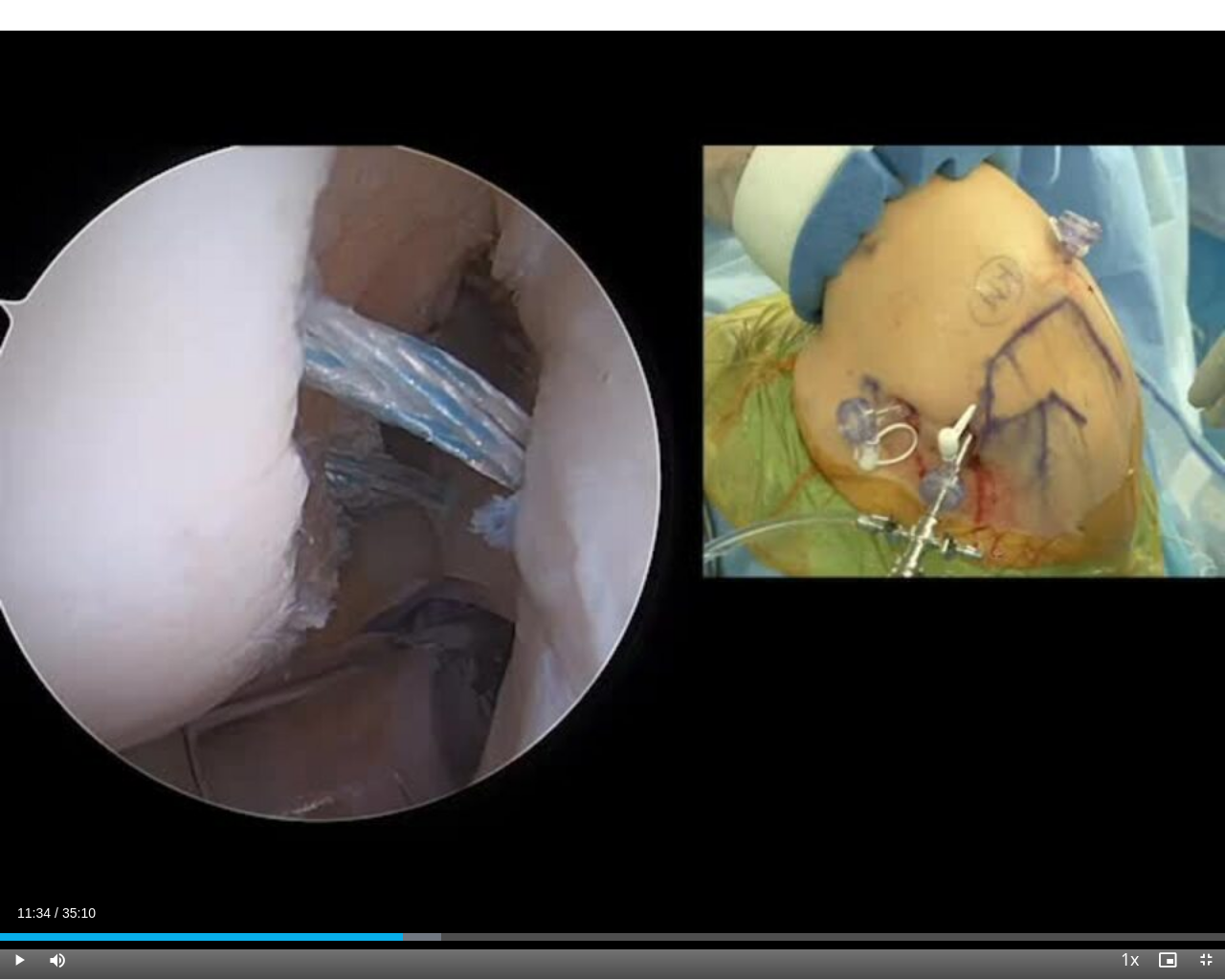 click on "10 seconds
Tap to unmute" at bounding box center (612, 489) 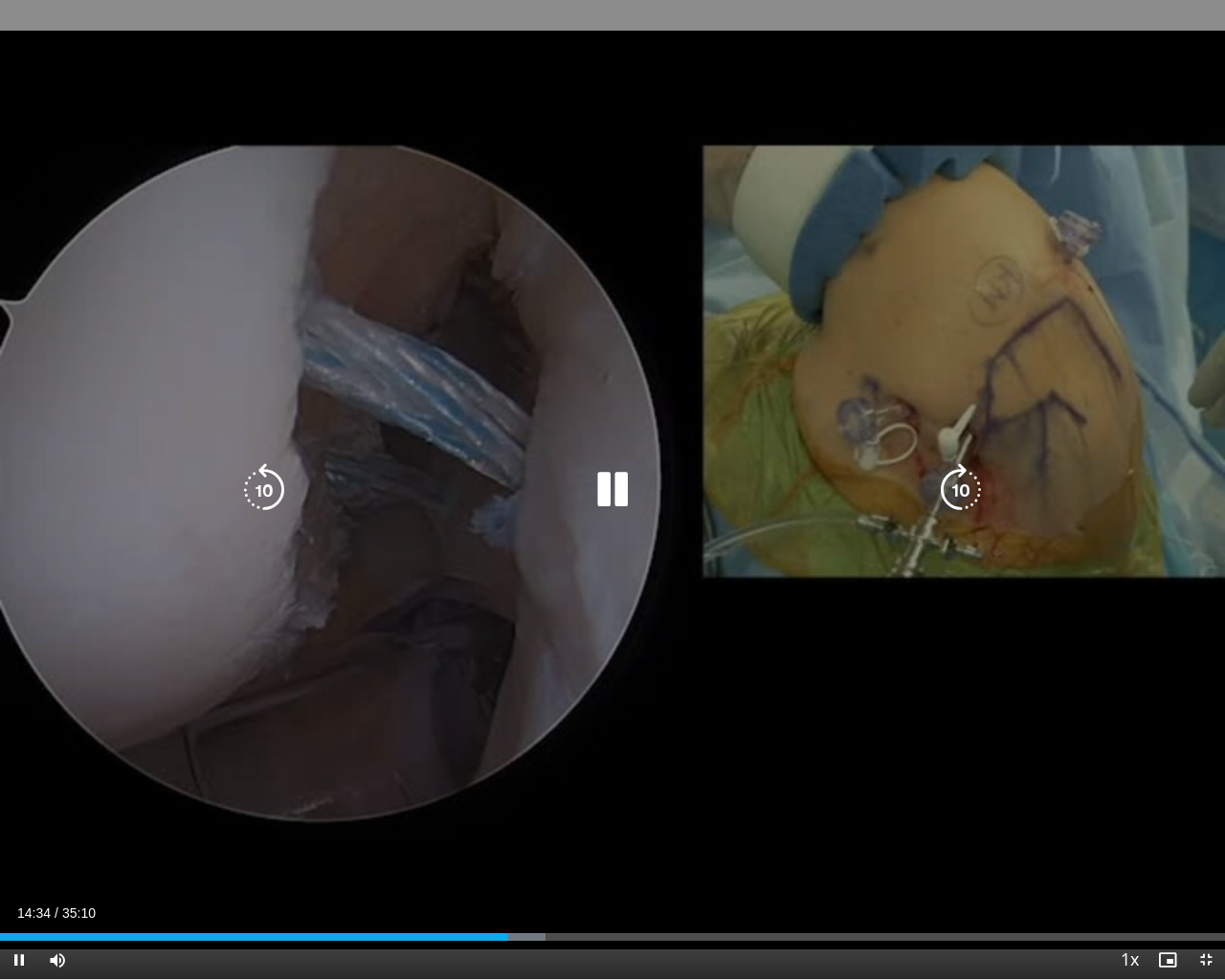 click on "10 seconds
Tap to unmute" at bounding box center (612, 489) 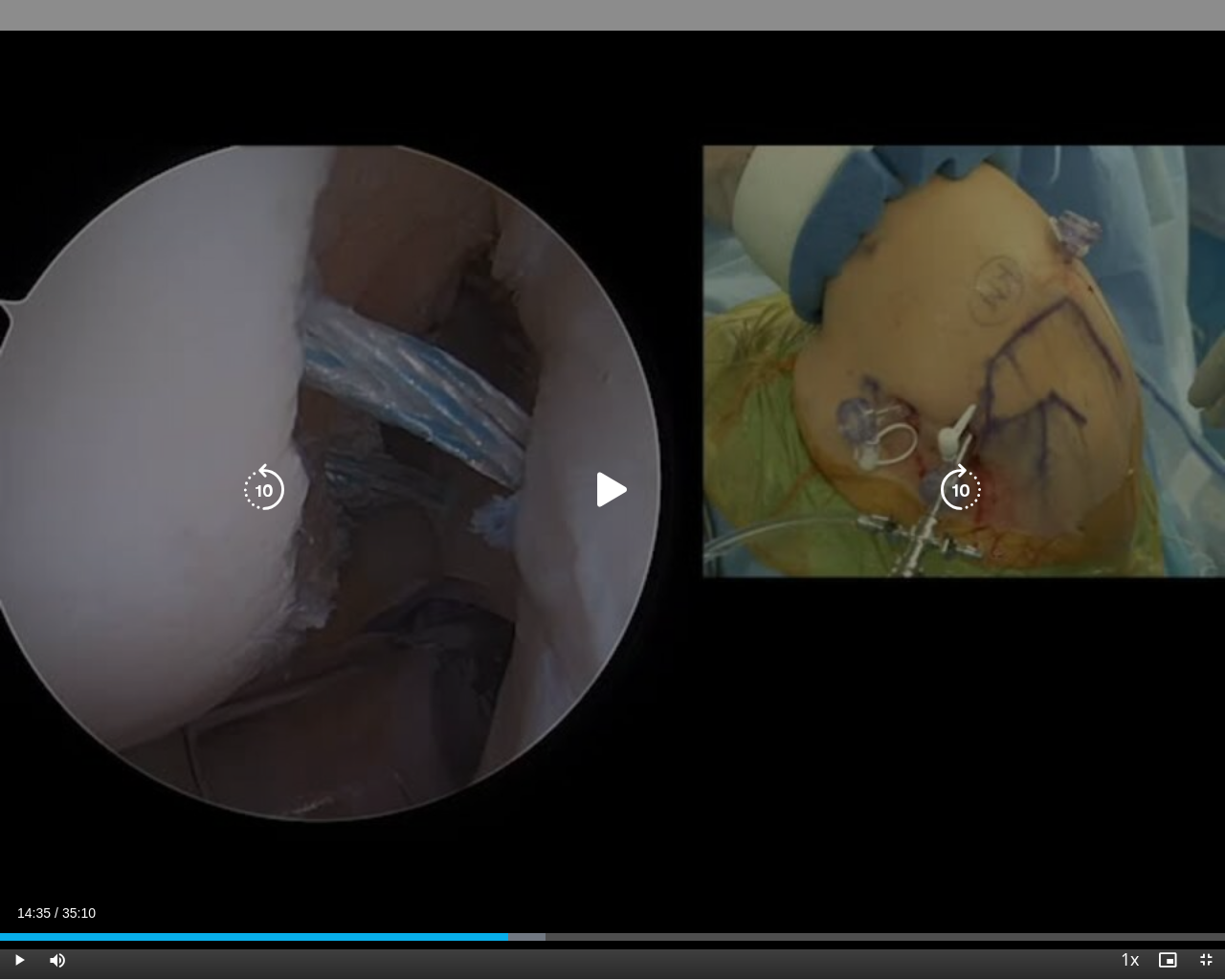 click on "10 seconds
Tap to unmute" at bounding box center [612, 489] 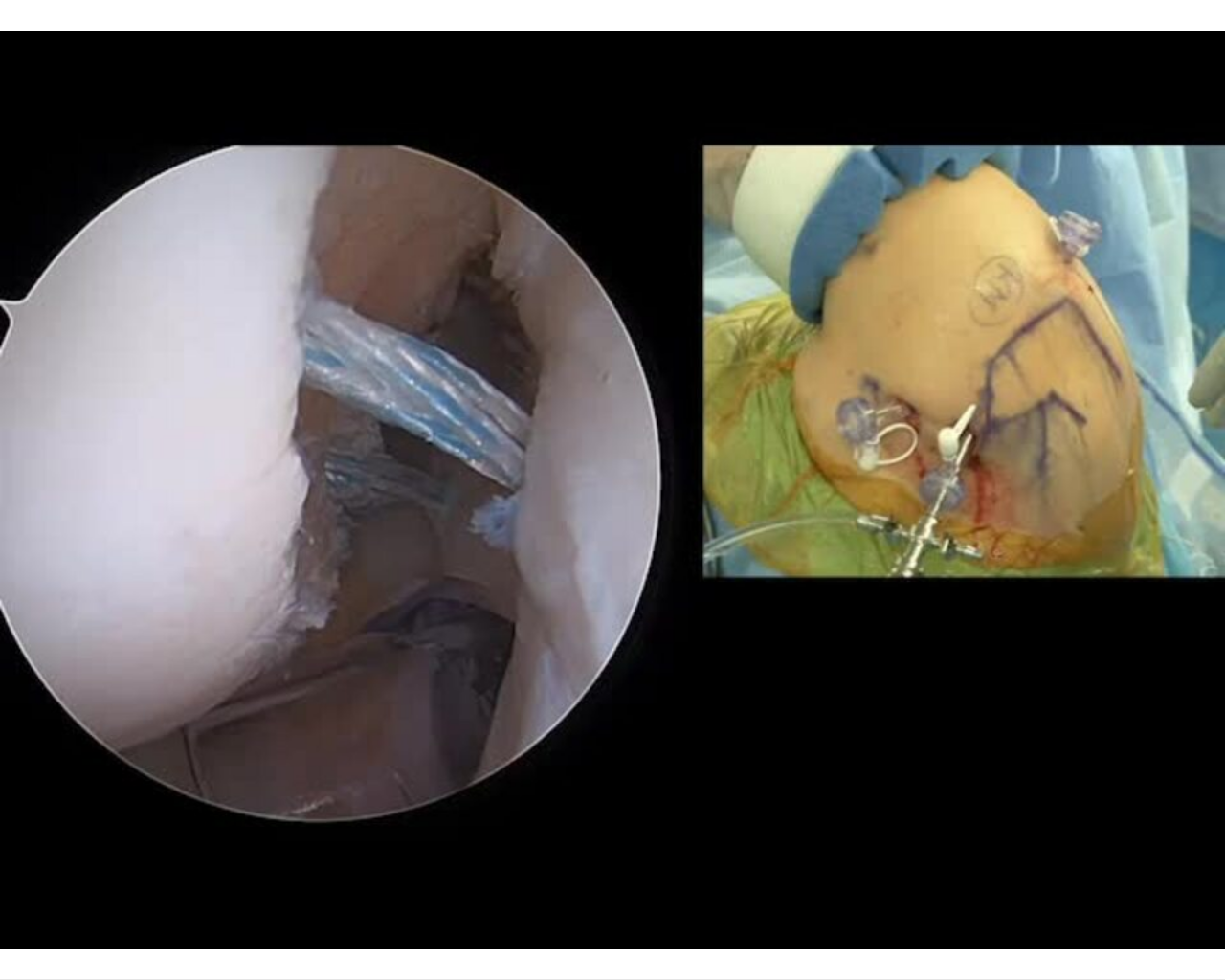 click on "10 seconds
Tap to unmute" at bounding box center [612, 489] 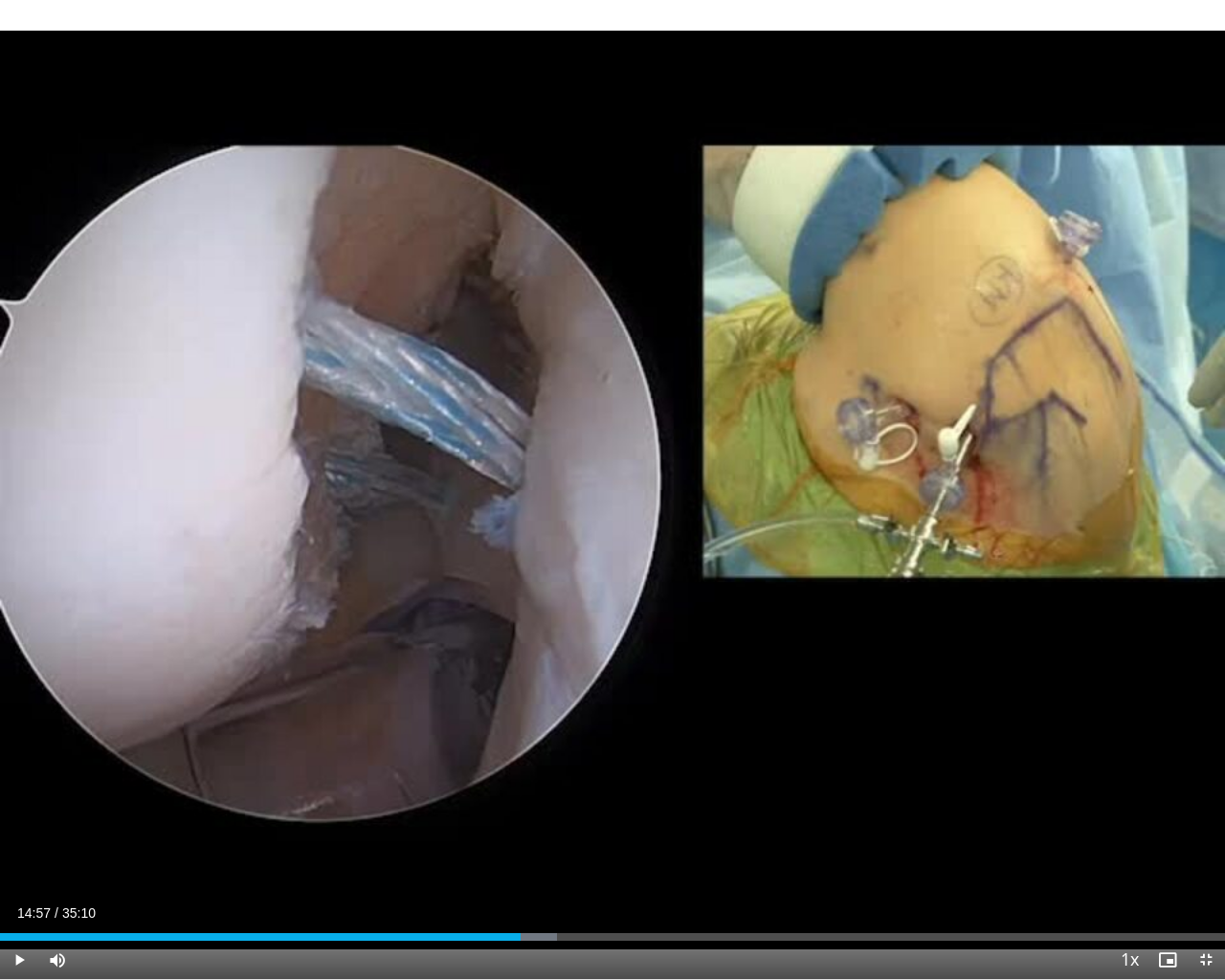 click on "10 seconds
Tap to unmute" at bounding box center (612, 489) 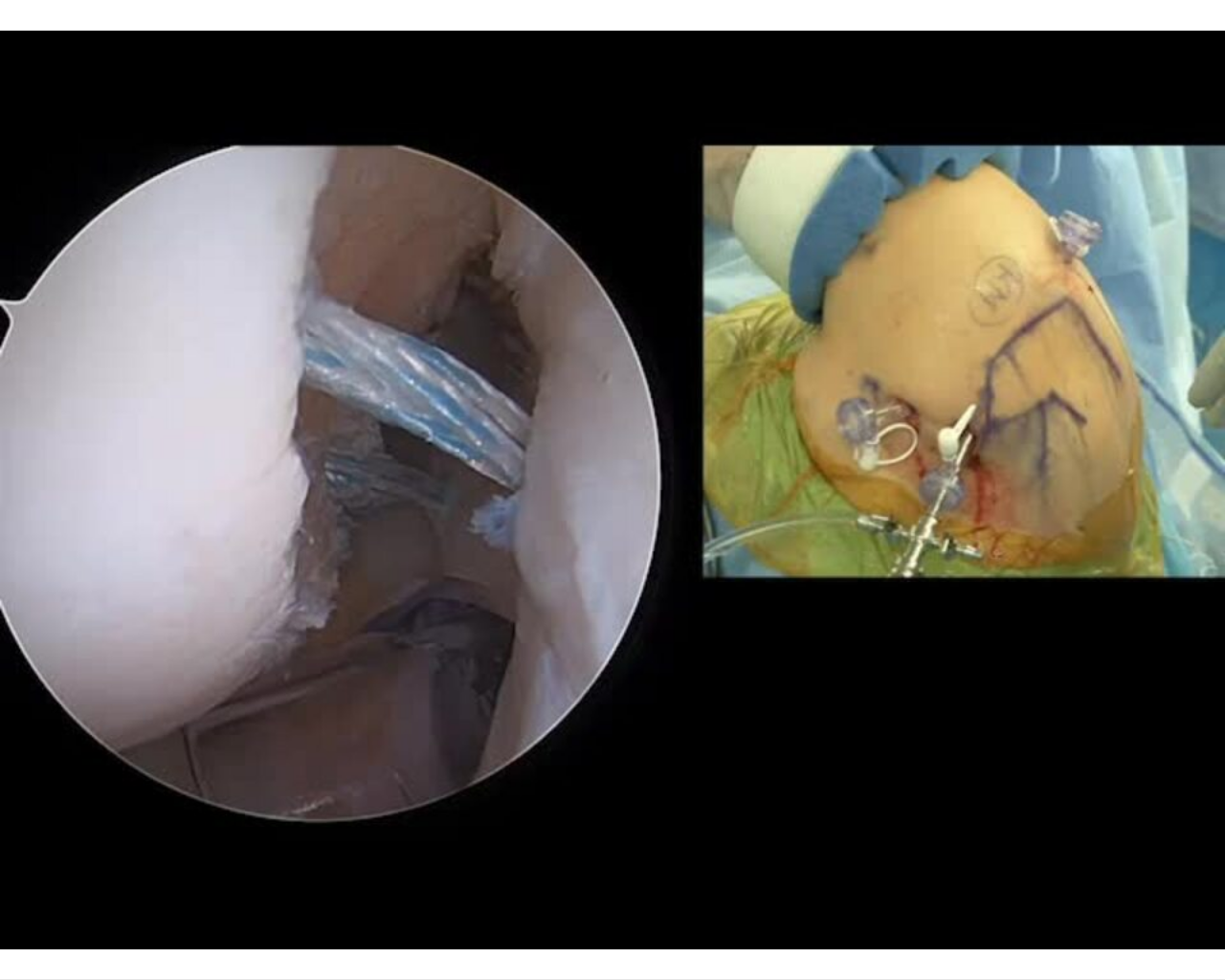 click on "10 seconds
Tap to unmute" at bounding box center [612, 489] 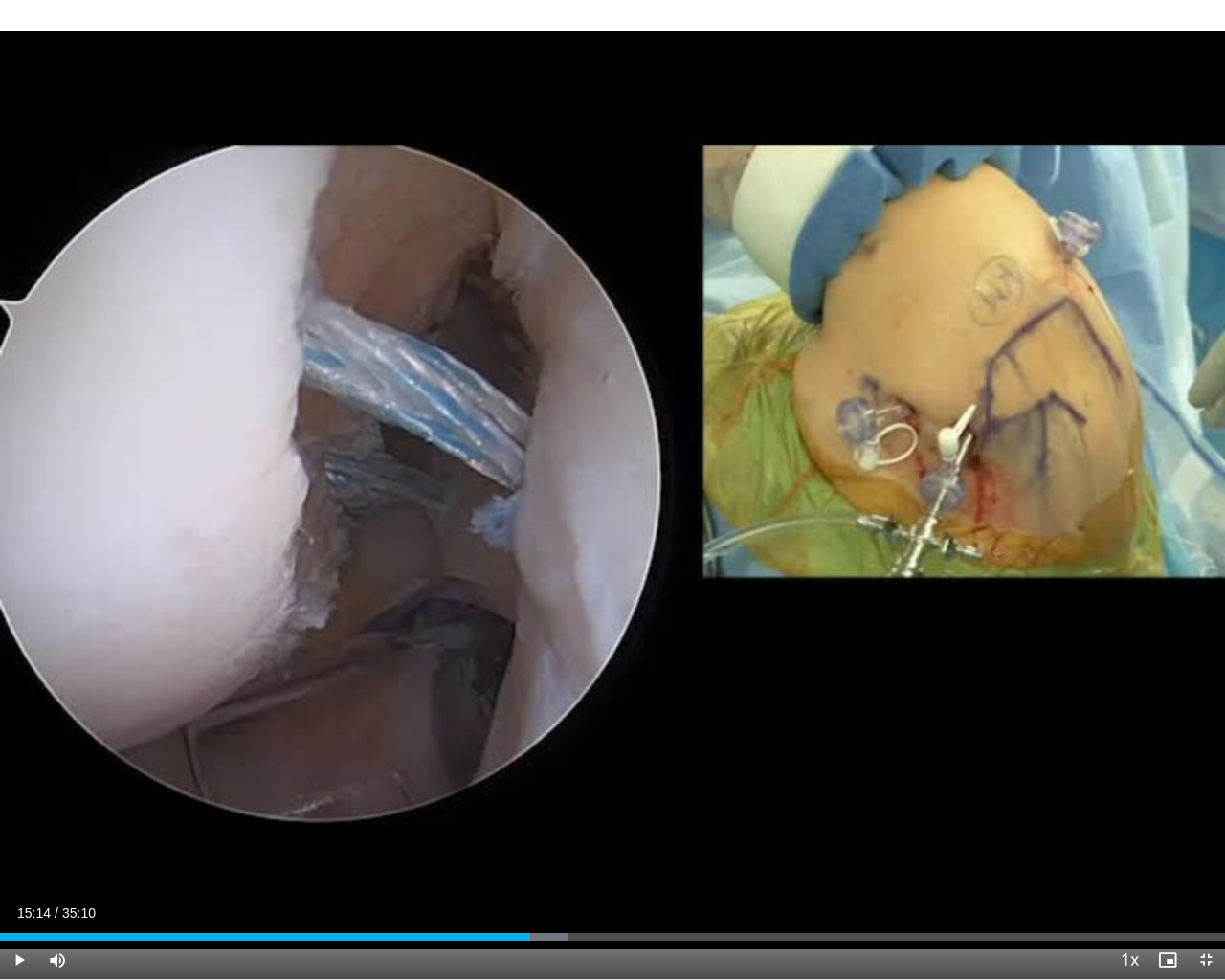 click on "10 seconds
Tap to unmute" at bounding box center [612, 489] 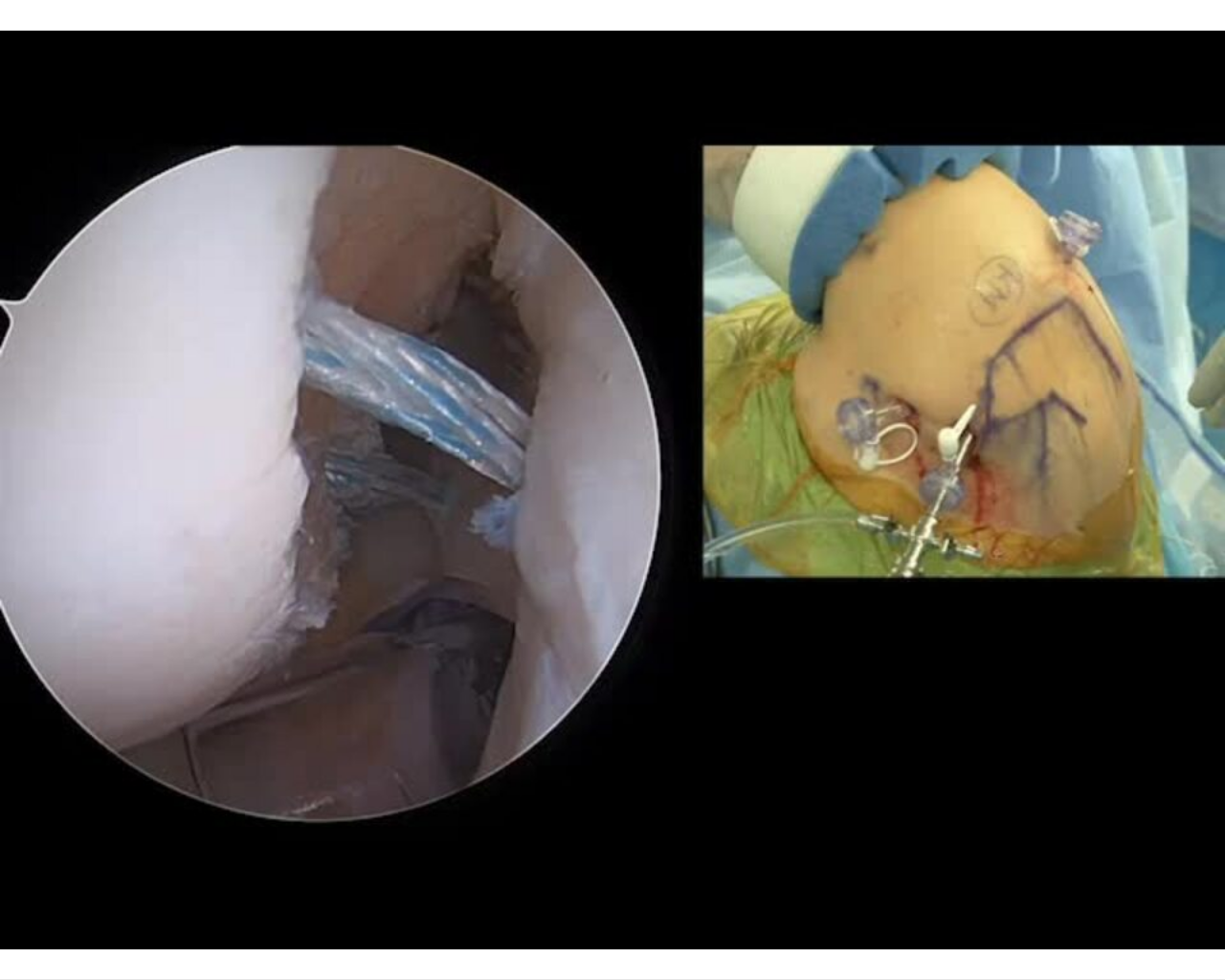 click on "10 seconds
Tap to unmute" at bounding box center [612, 489] 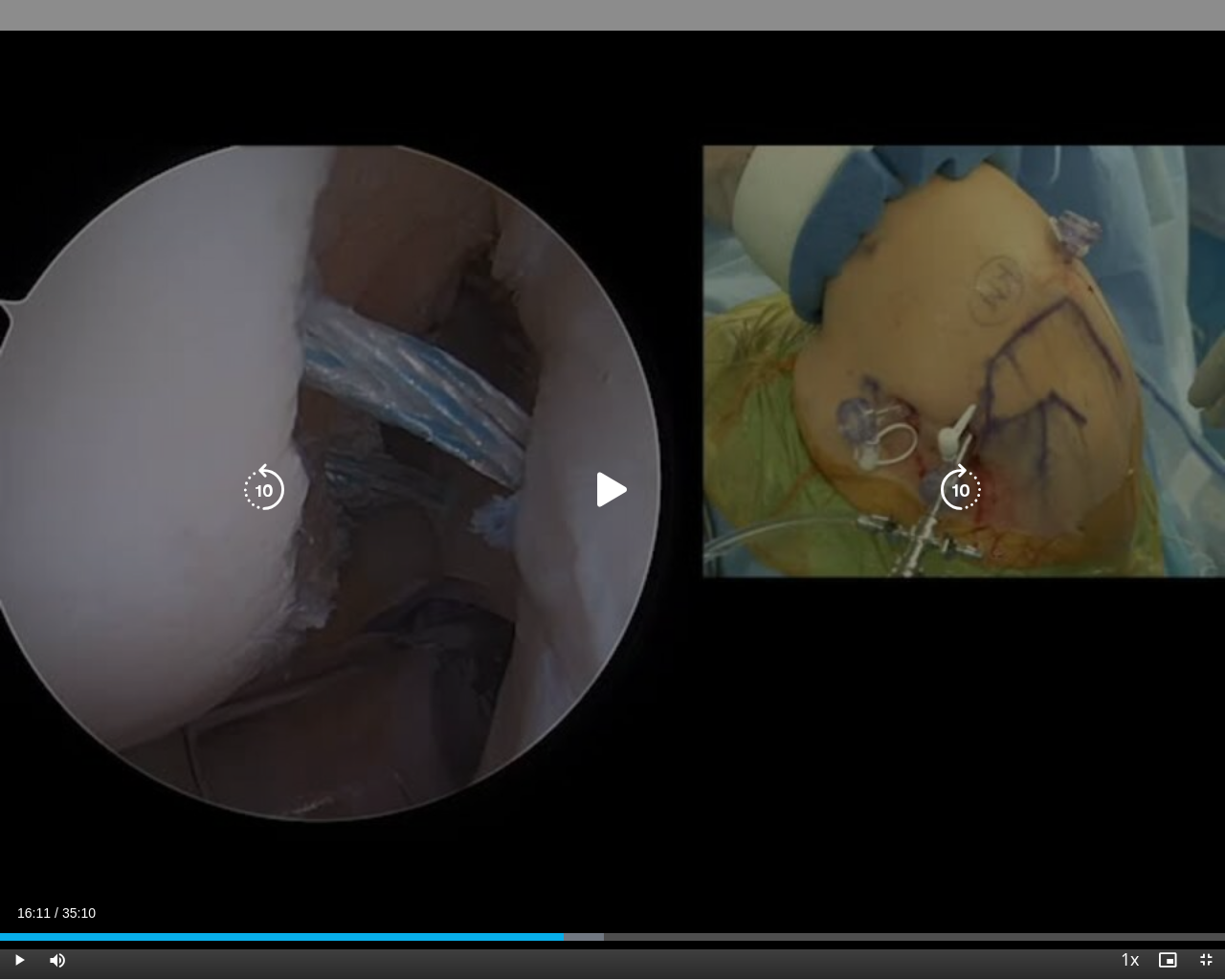 click on "10 seconds
Tap to unmute" at bounding box center [612, 489] 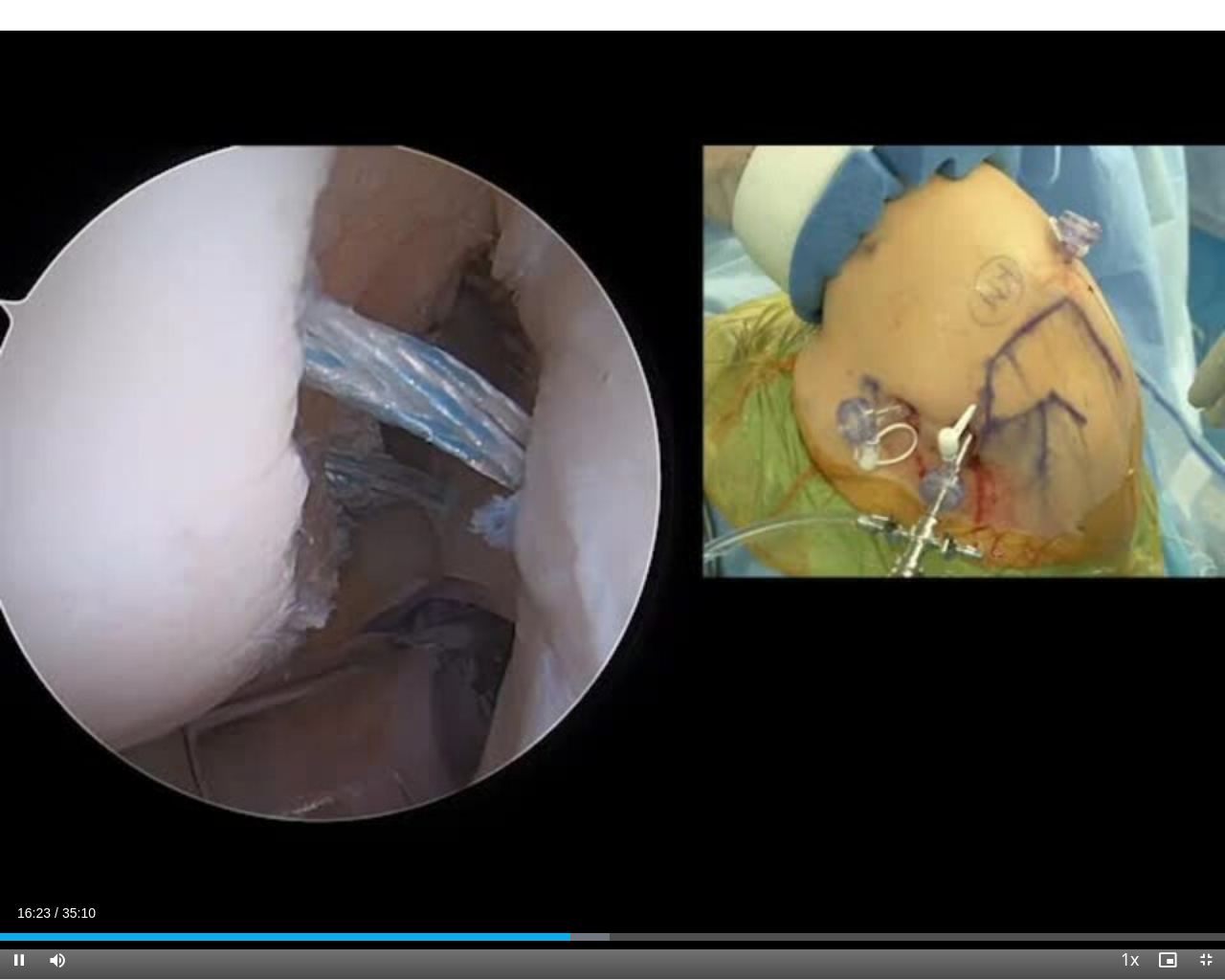 click on "10 seconds
Tap to unmute" at bounding box center (612, 489) 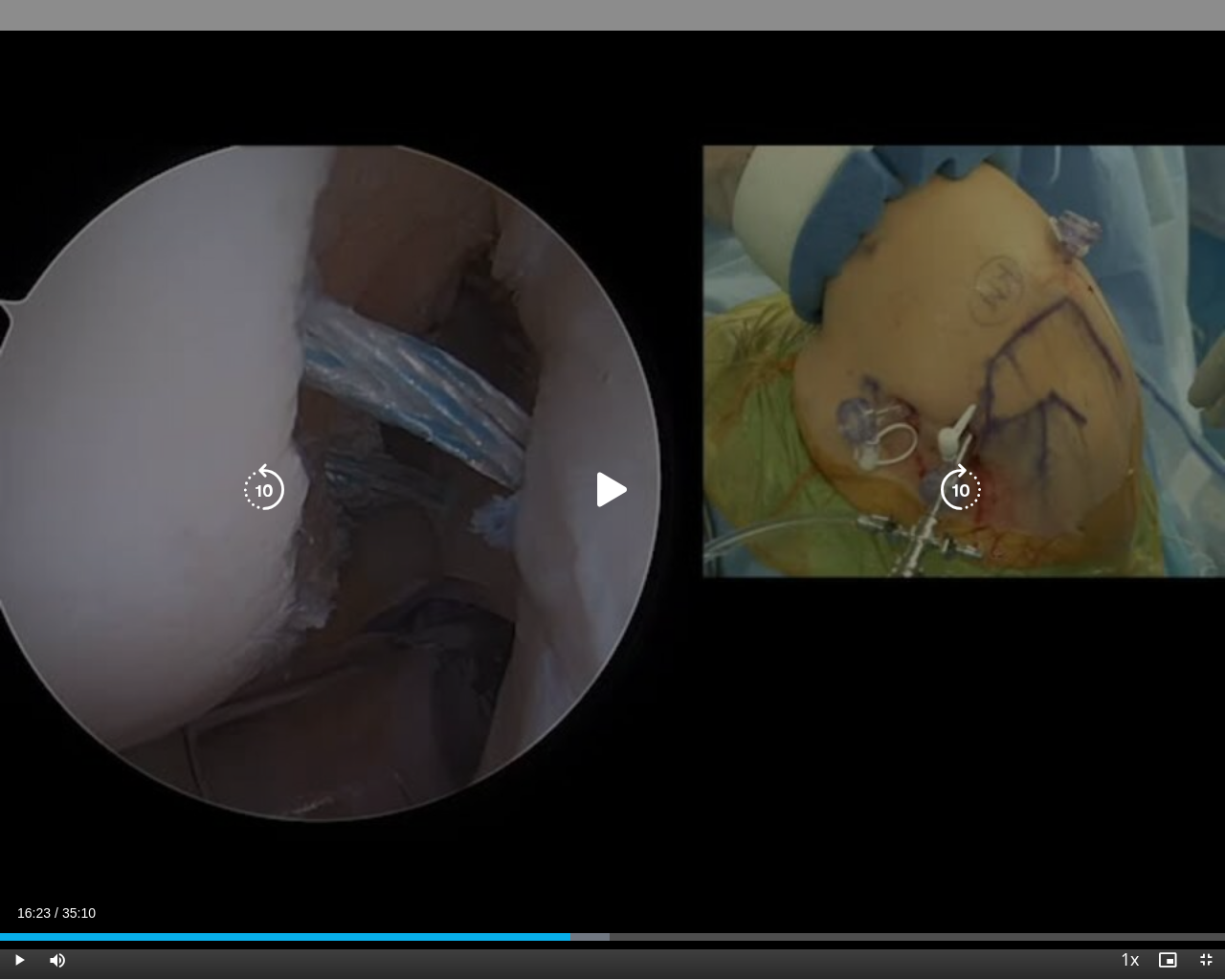 click on "10 seconds
Tap to unmute" at bounding box center [612, 489] 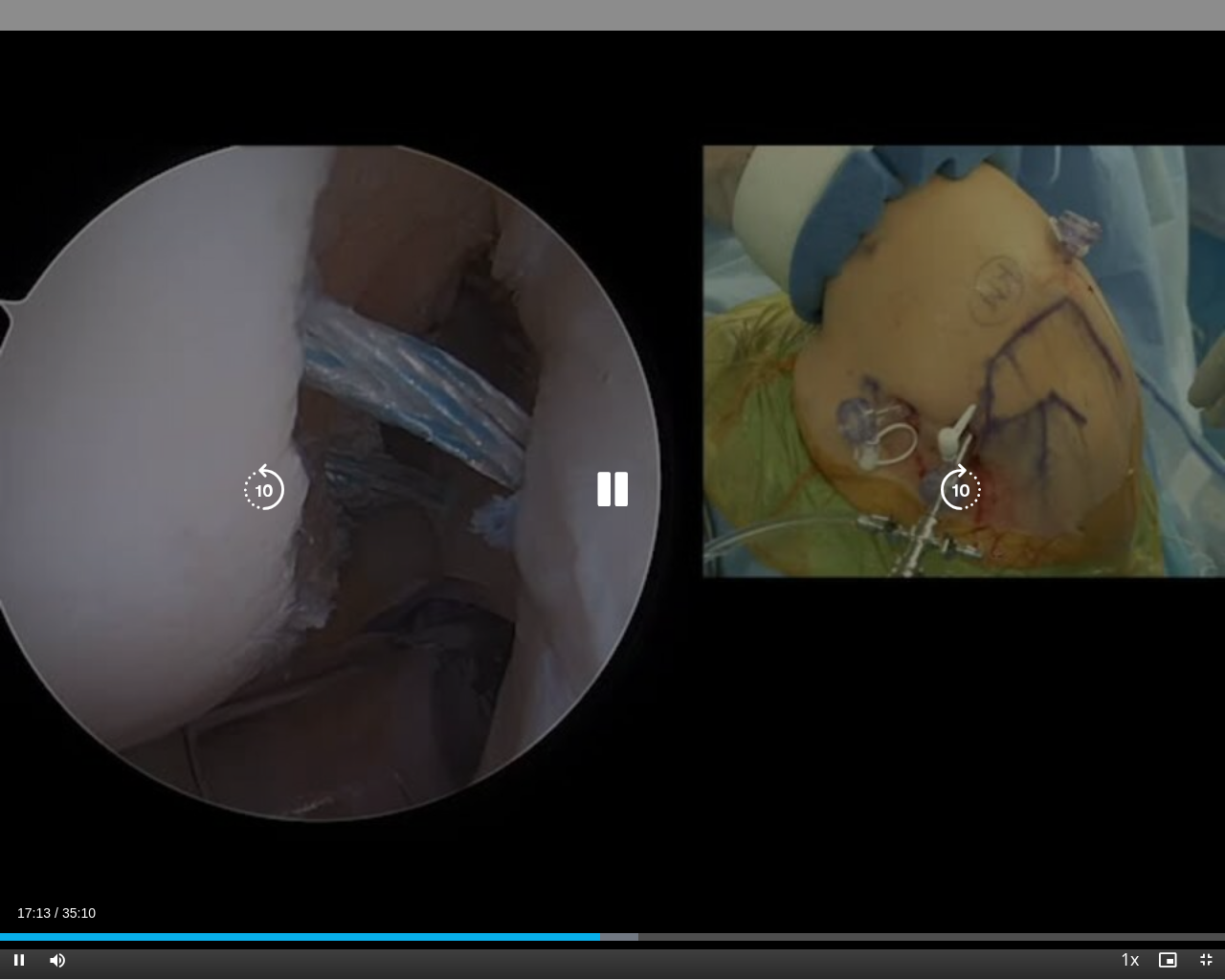 click on "10 seconds
Tap to unmute" at bounding box center (612, 489) 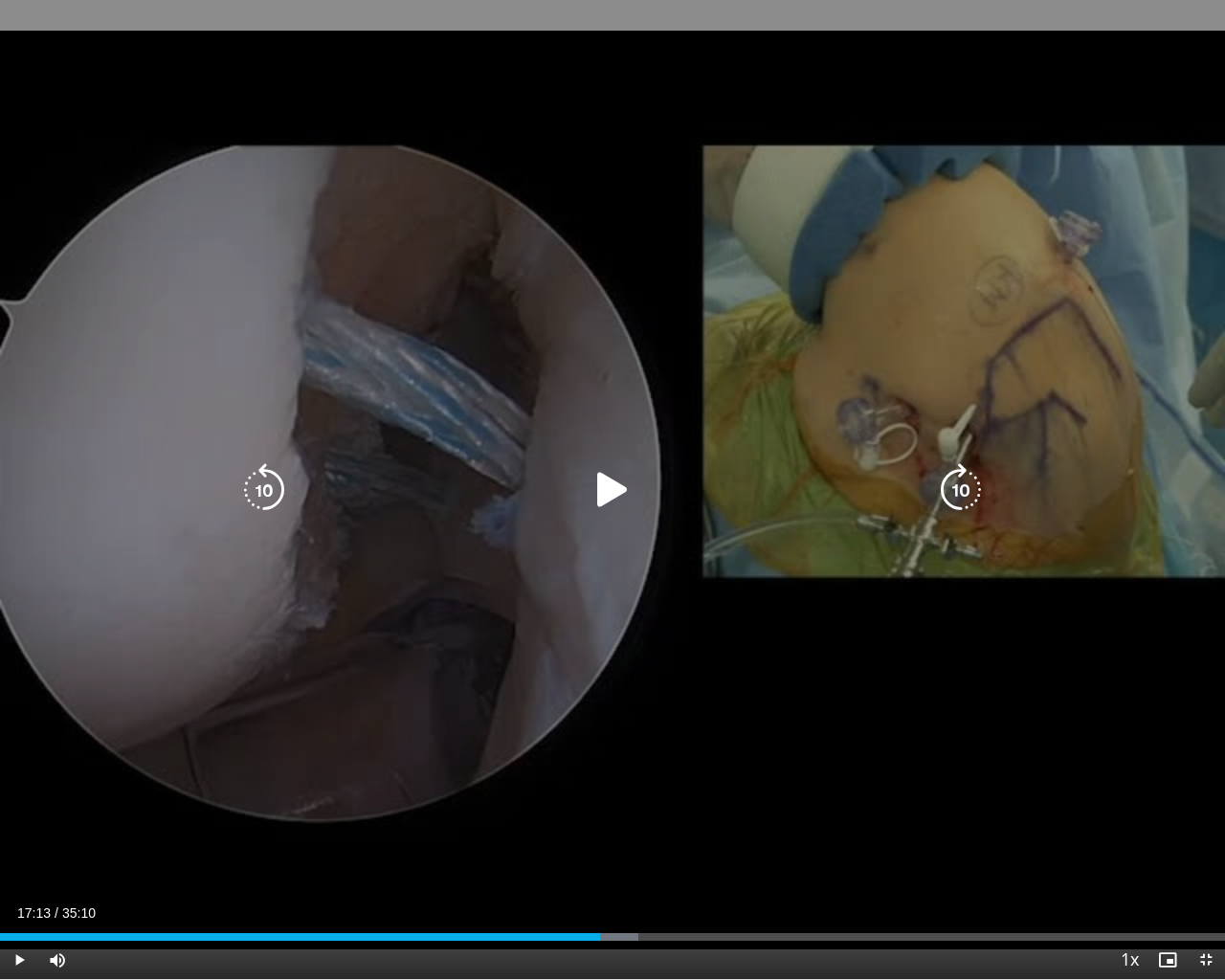 click on "10 seconds
Tap to unmute" at bounding box center (612, 489) 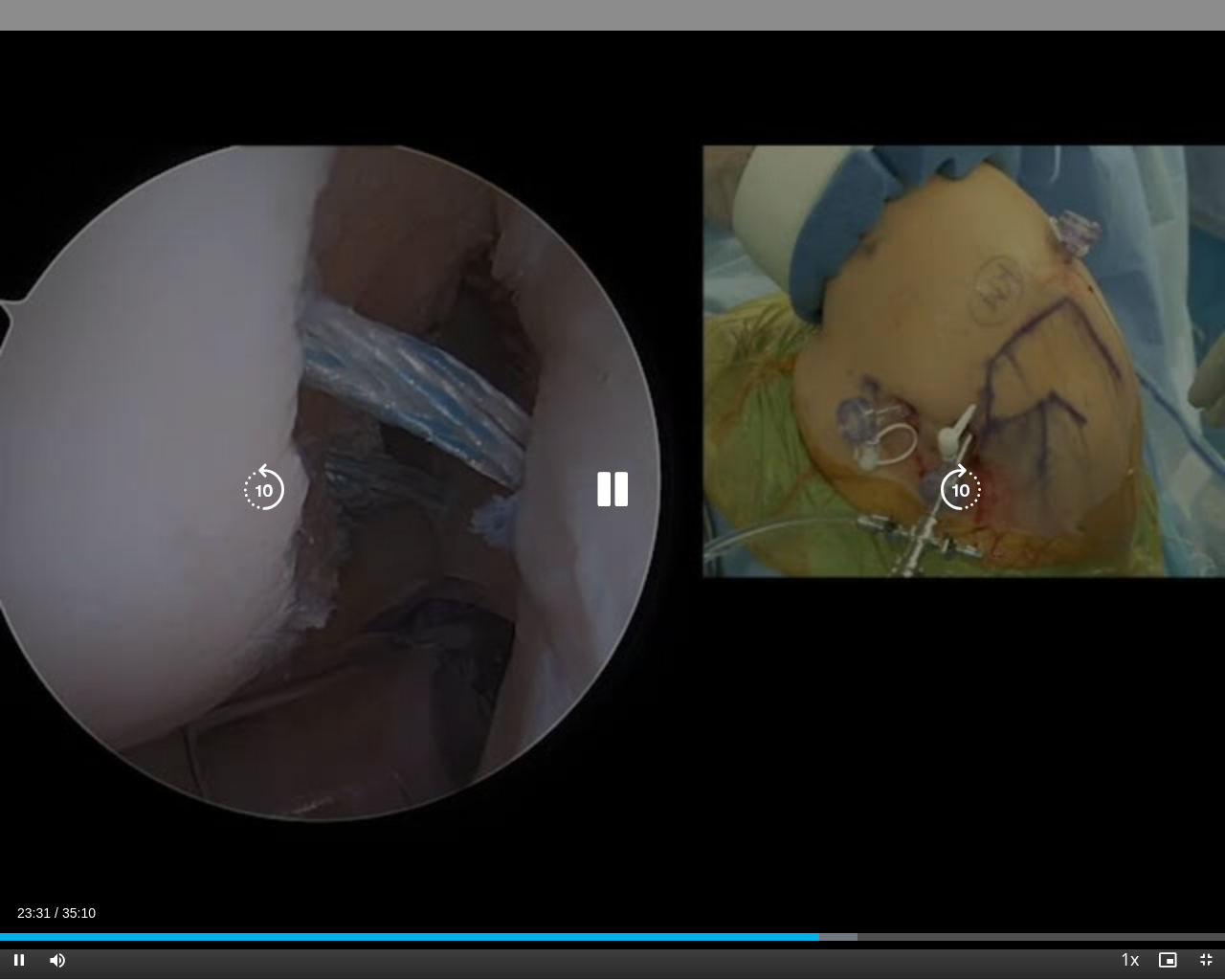 click on "10 seconds
Tap to unmute" at bounding box center [612, 489] 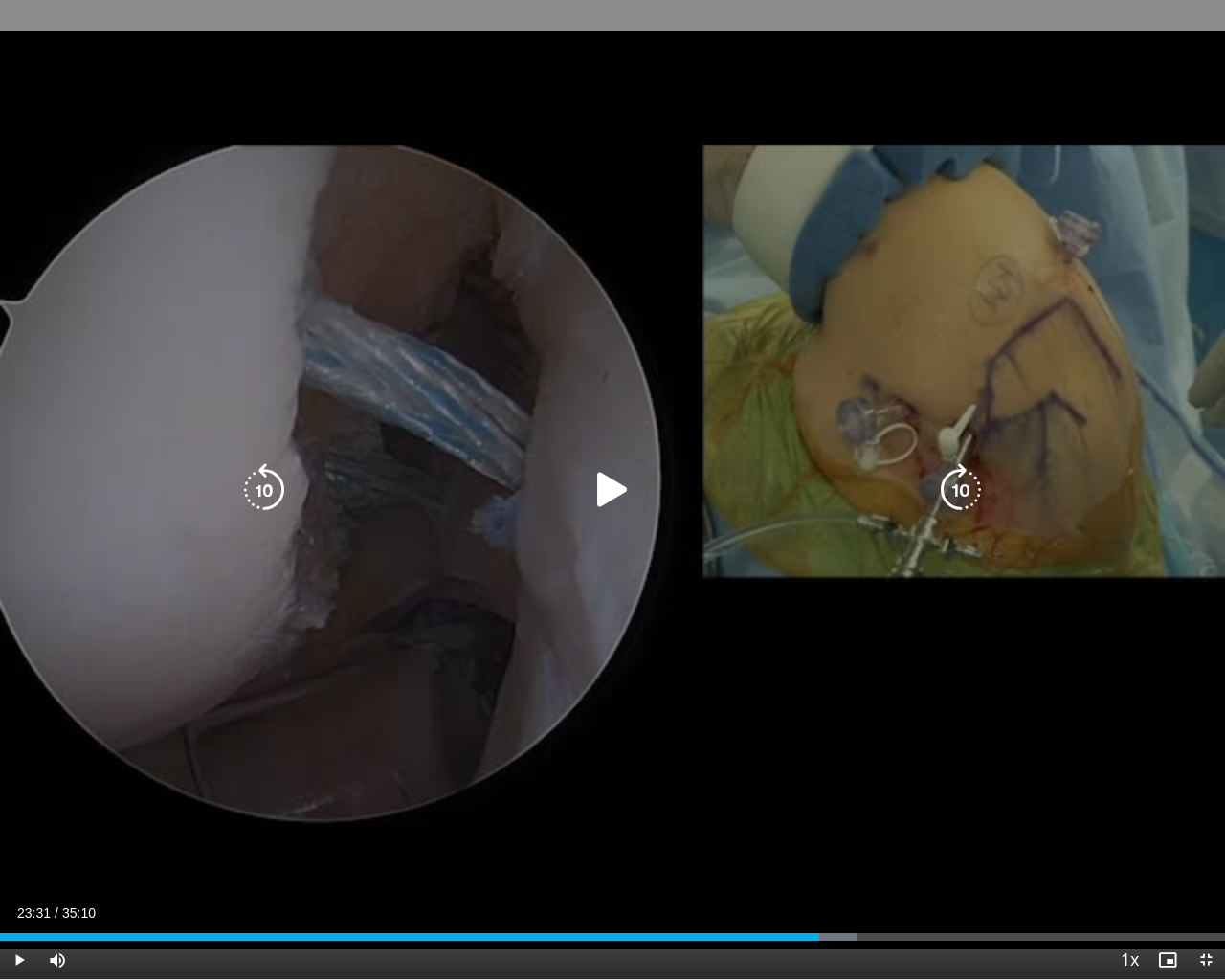 click on "10 seconds
Tap to unmute" at bounding box center (612, 489) 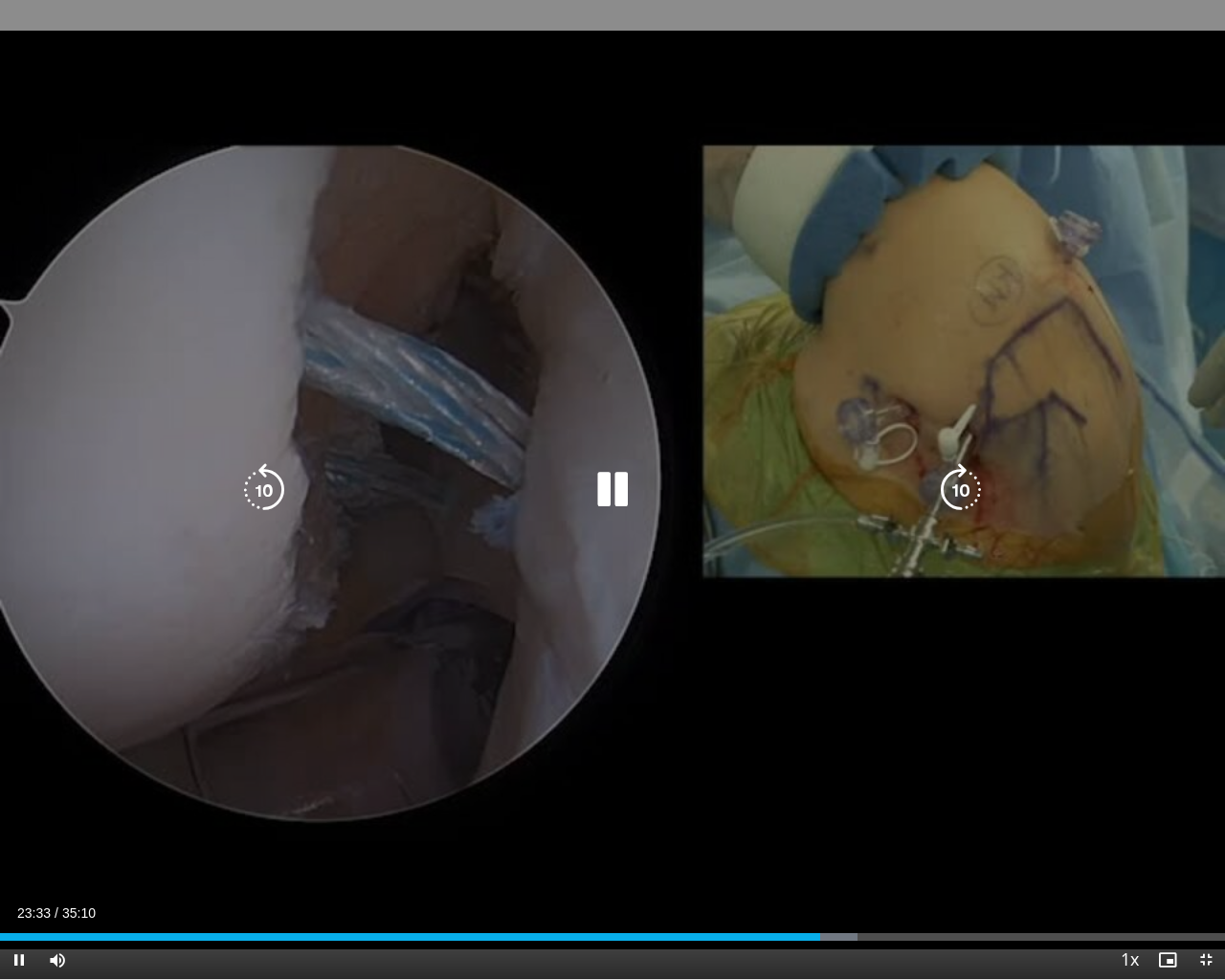 click on "10 seconds
Tap to unmute" at bounding box center (612, 489) 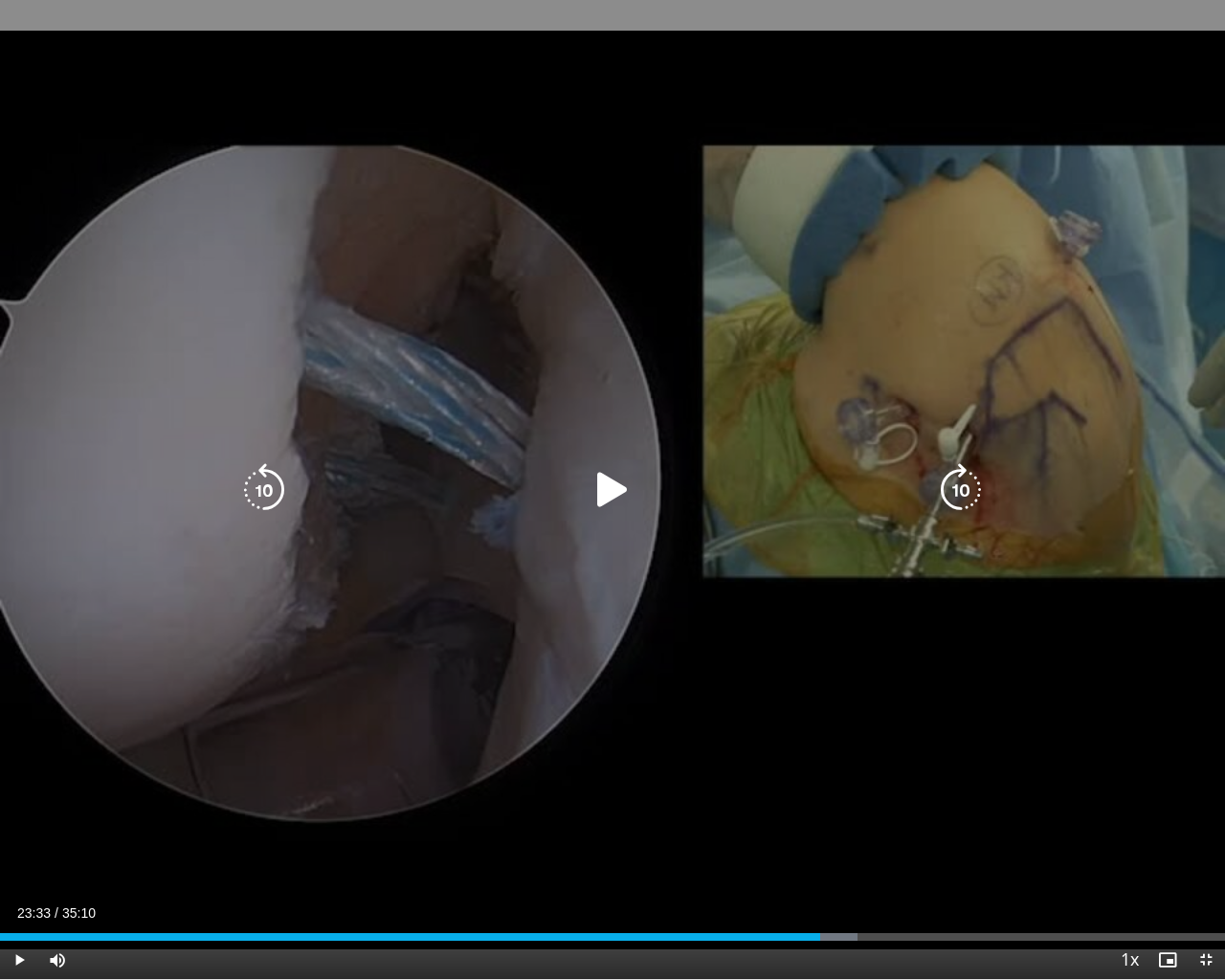 click on "10 seconds
Tap to unmute" at bounding box center [612, 489] 